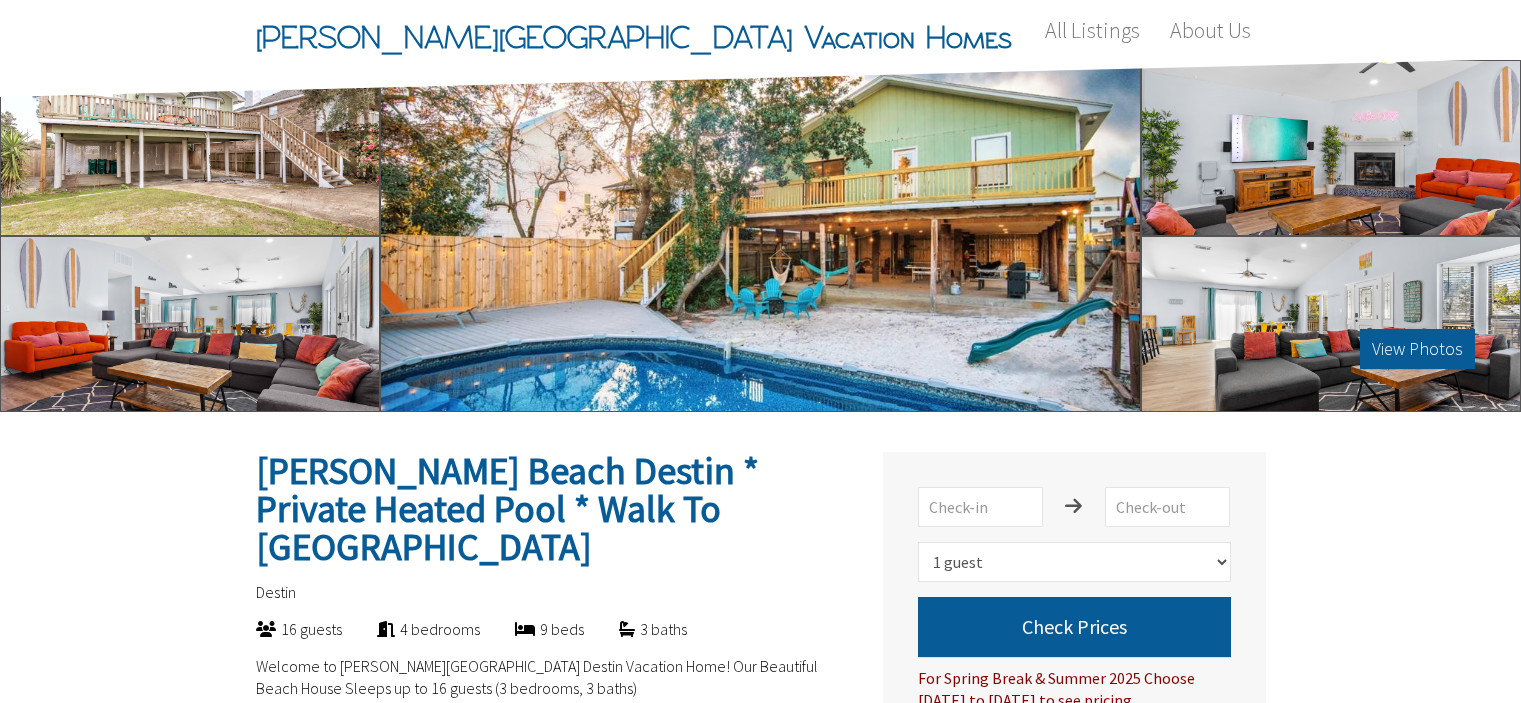 select on "1" 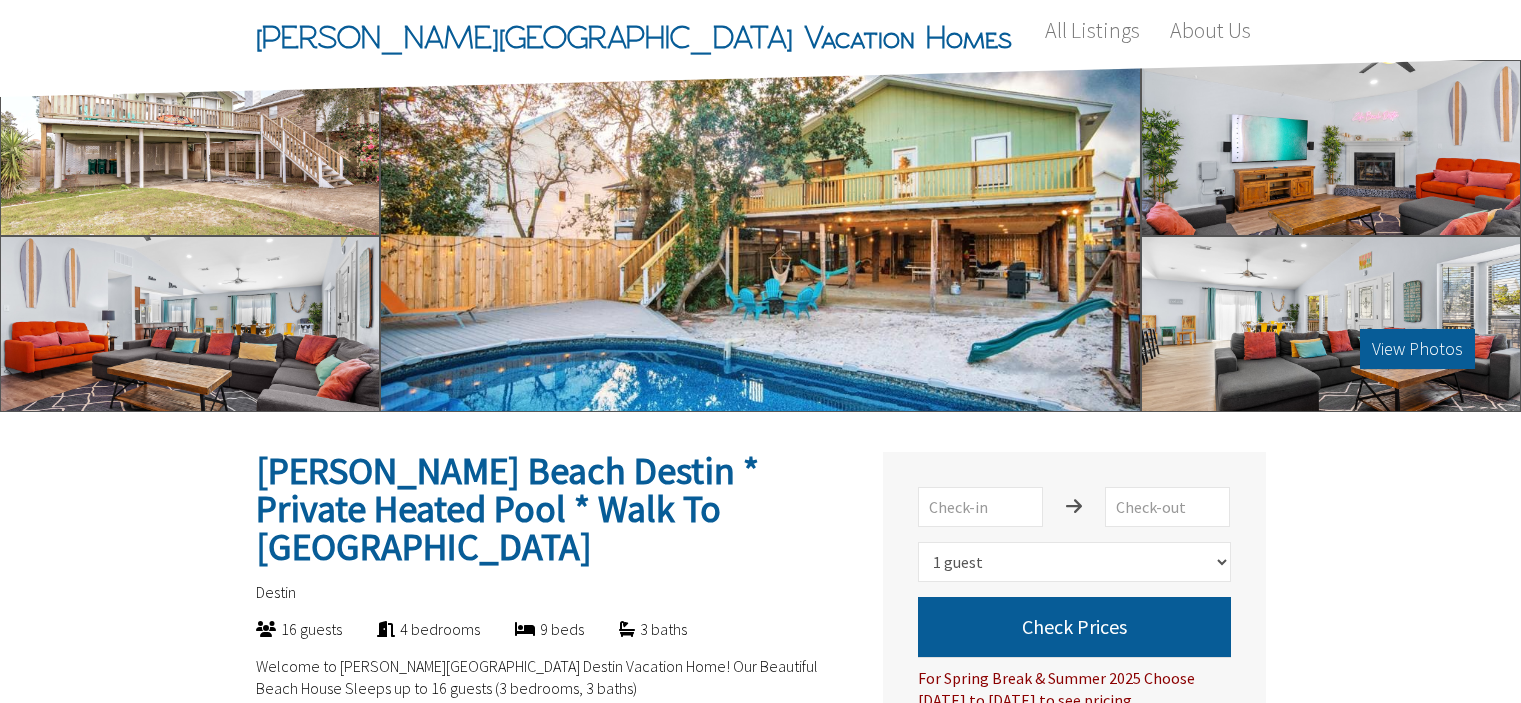 scroll, scrollTop: 0, scrollLeft: 0, axis: both 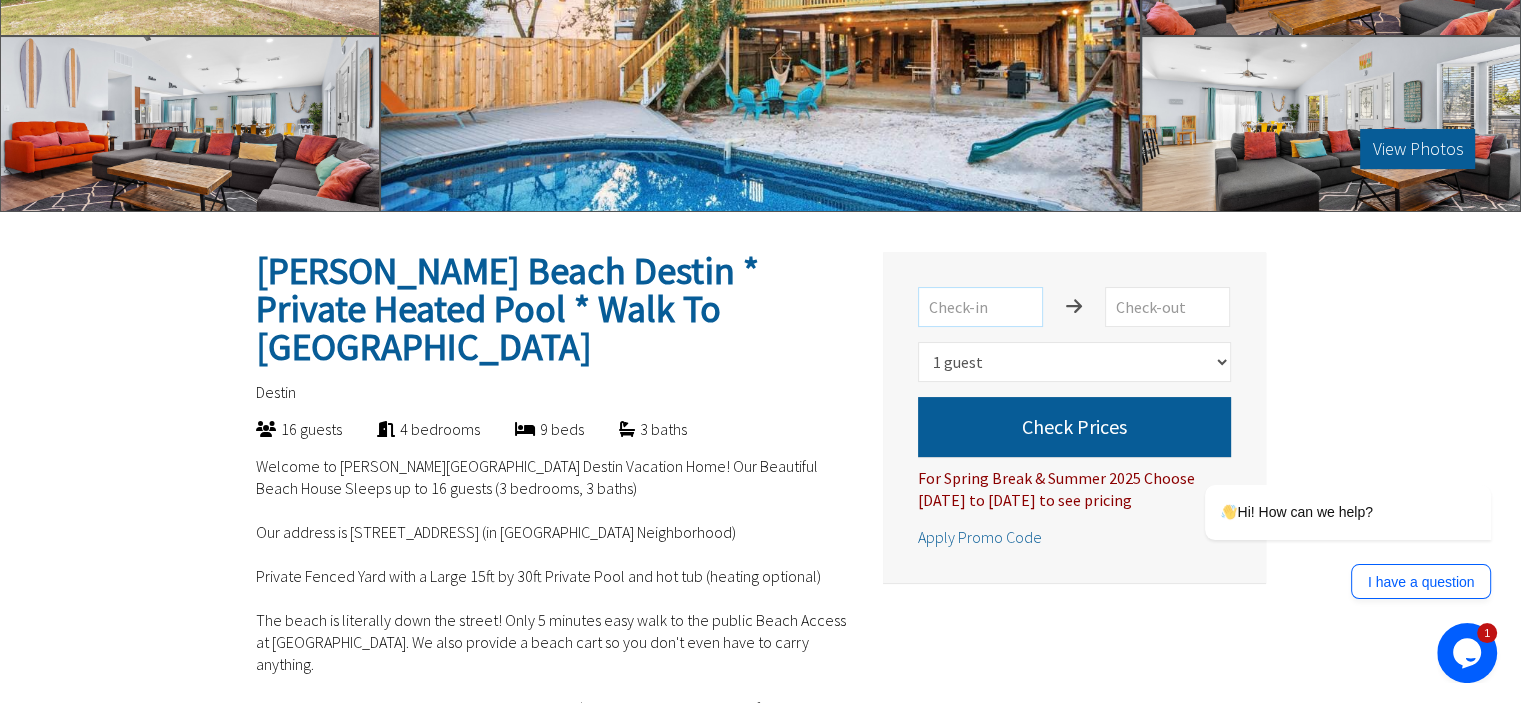 click at bounding box center (980, 307) 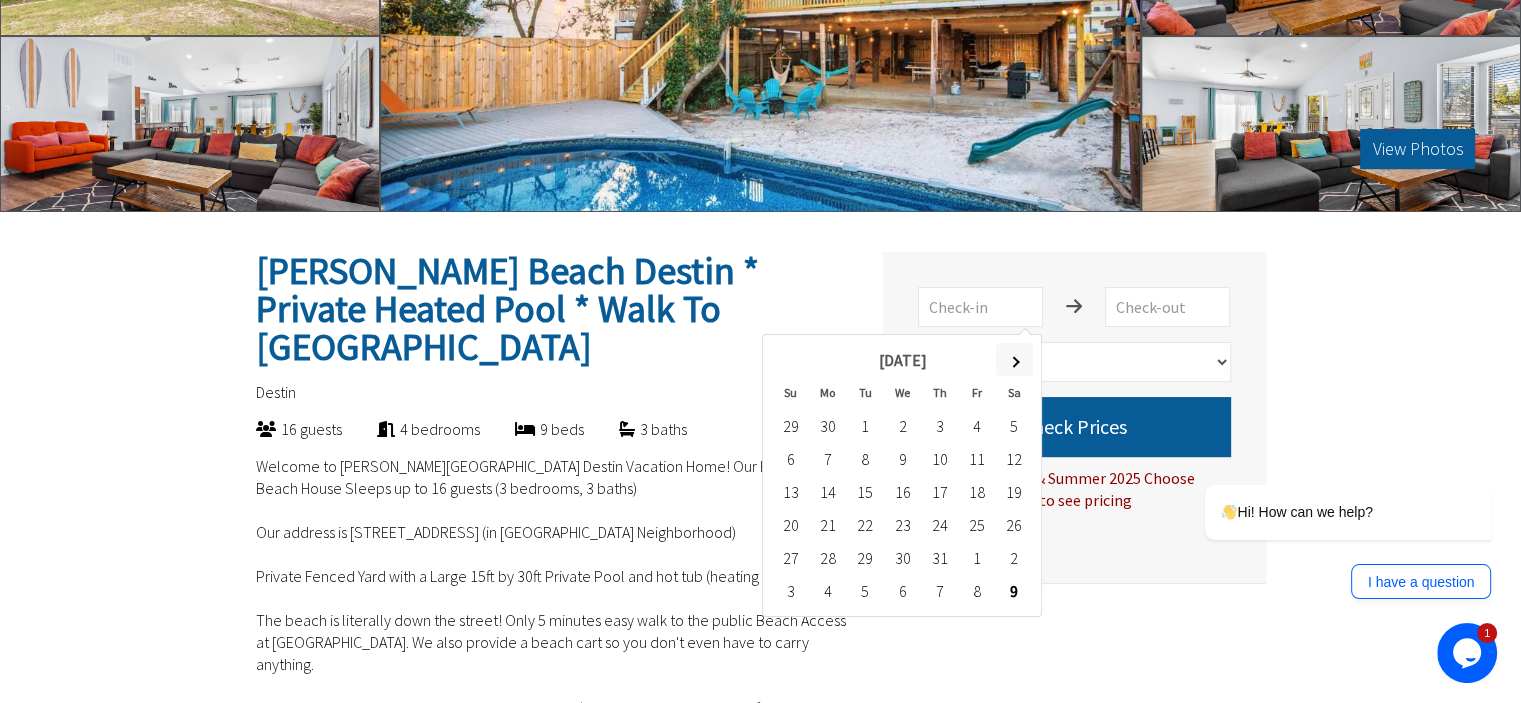 click at bounding box center [1014, 359] 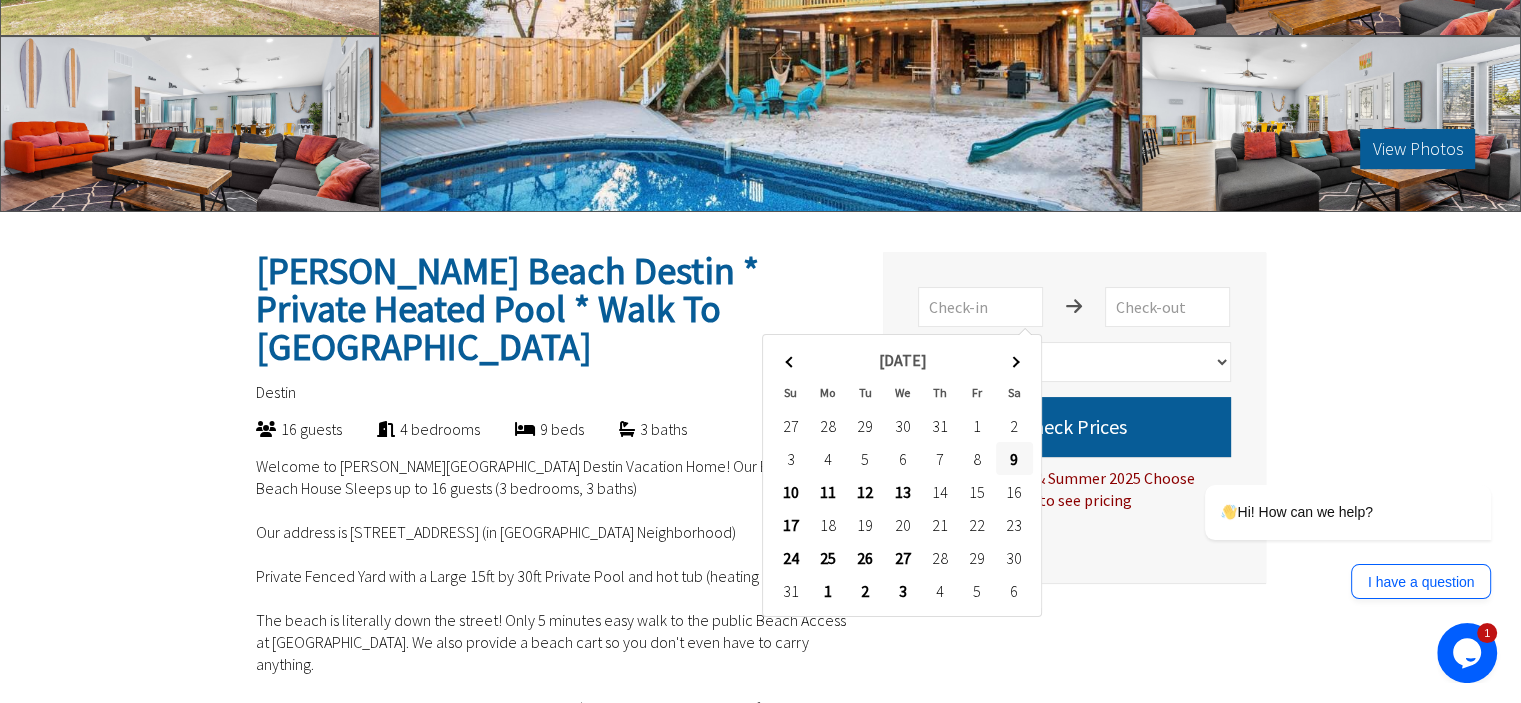 type on "2025-08-09" 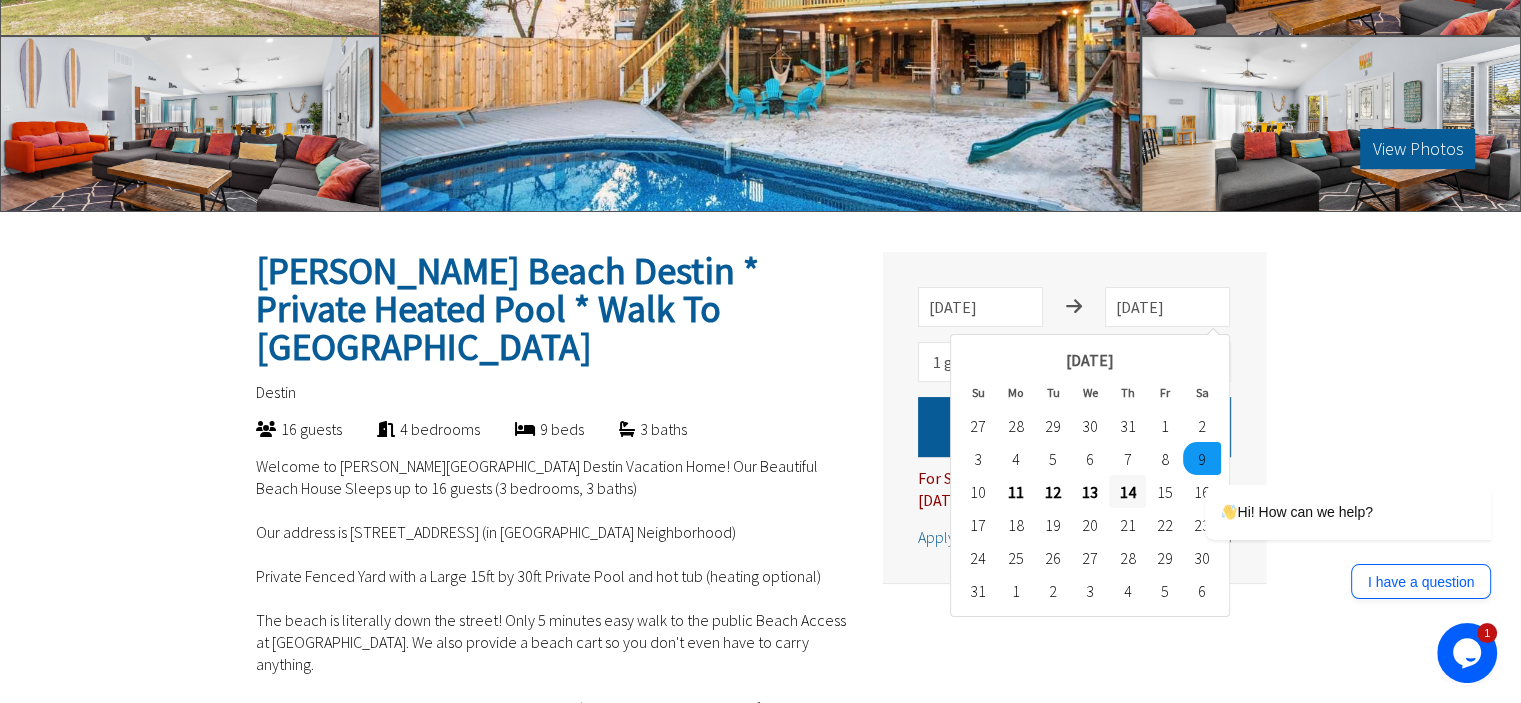type on "2025-08-14" 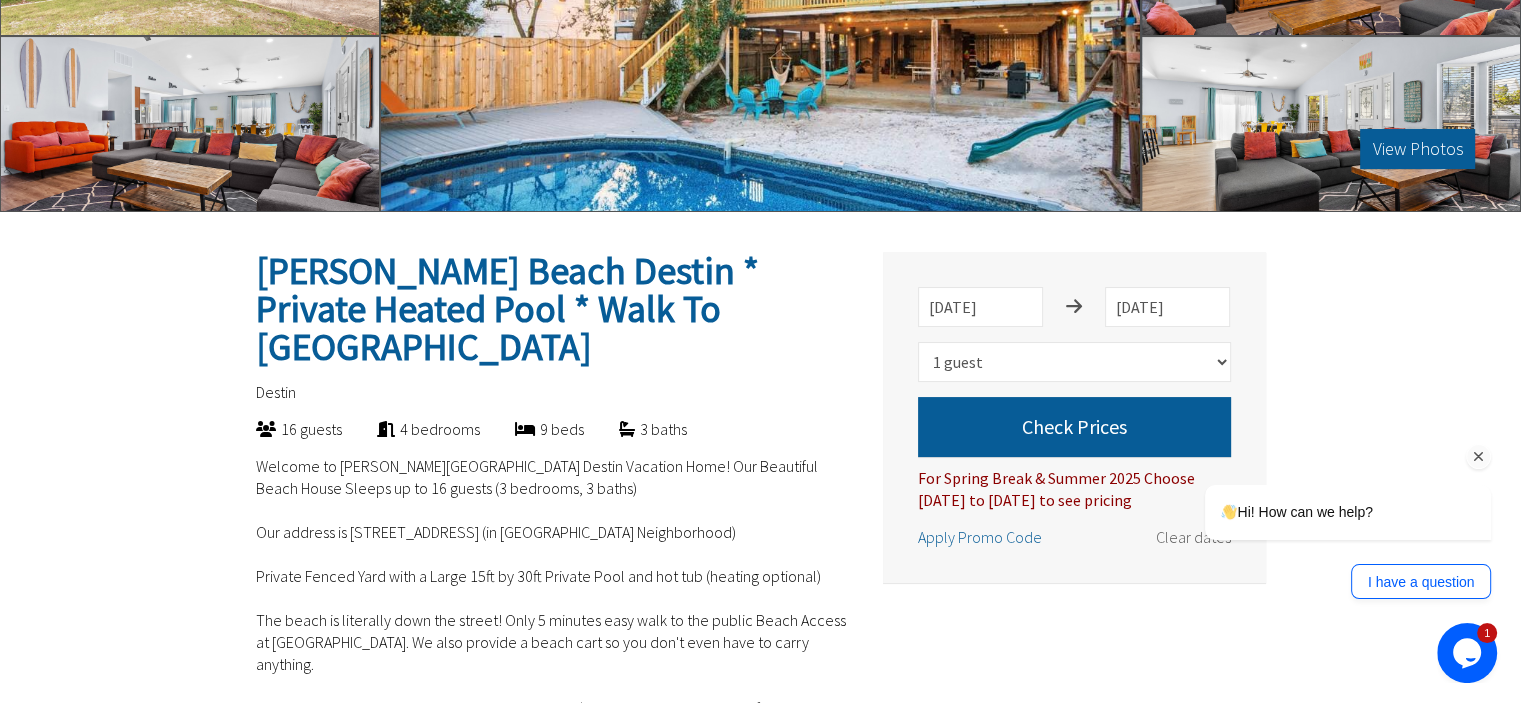 click on "Hi! How can we help? I have a question" at bounding box center [1321, 455] 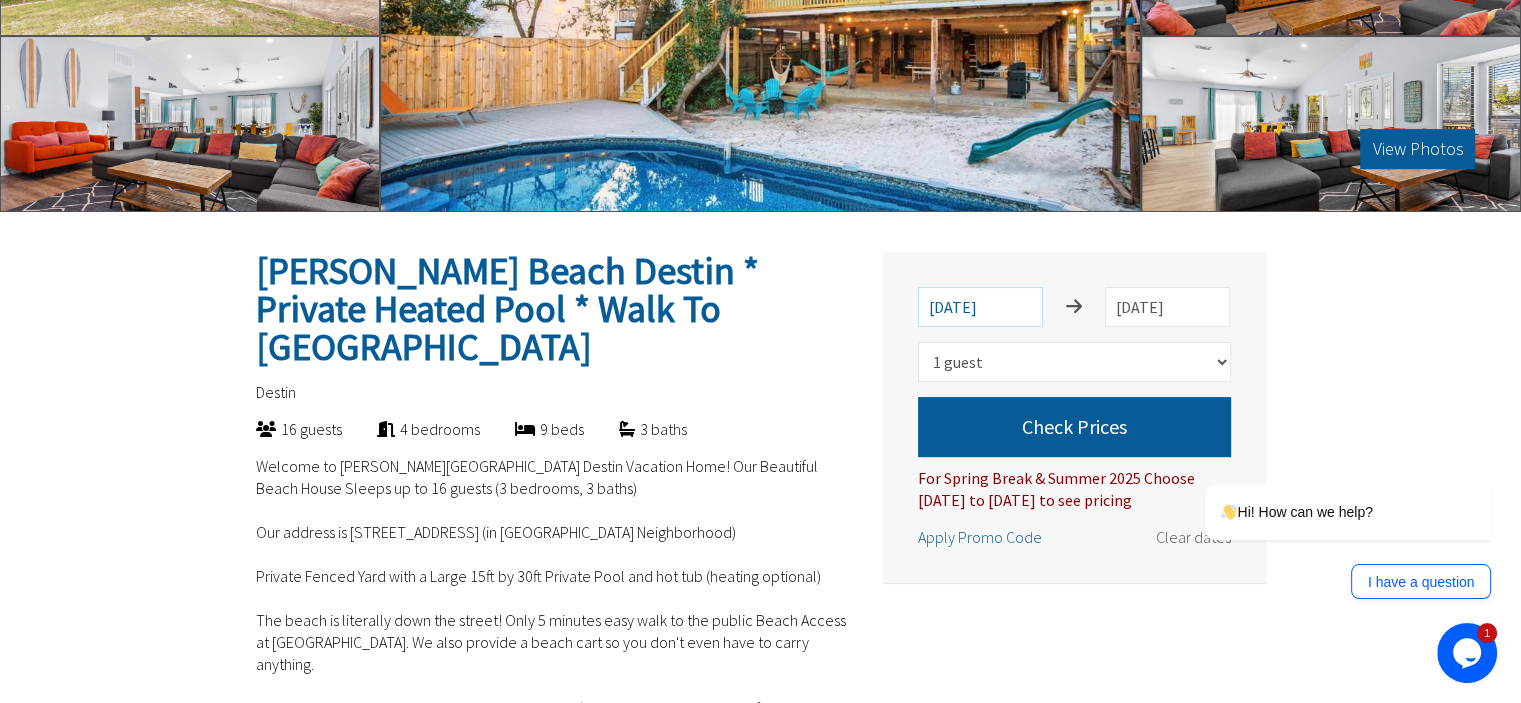 click on "2025-08-09" at bounding box center [980, 307] 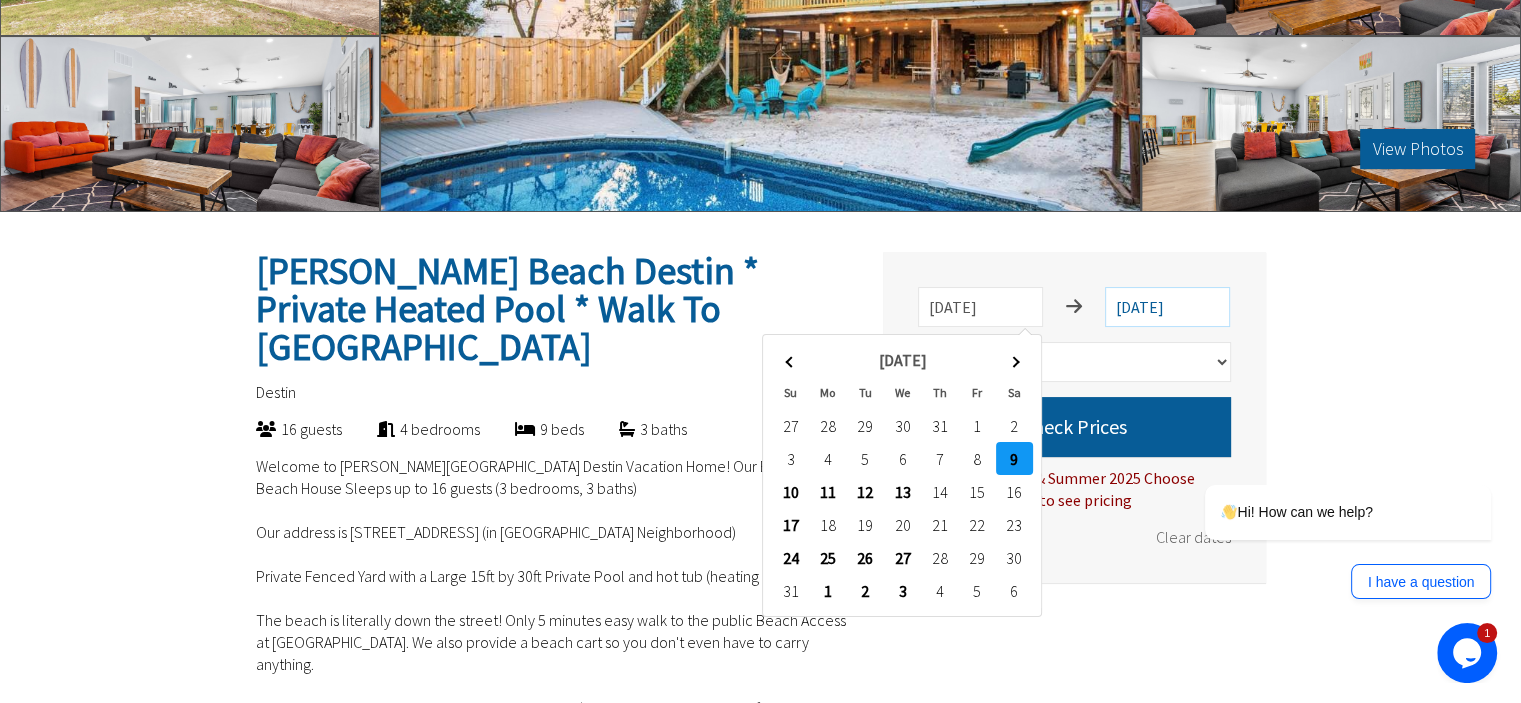 click on "2025-08-14" at bounding box center [1167, 307] 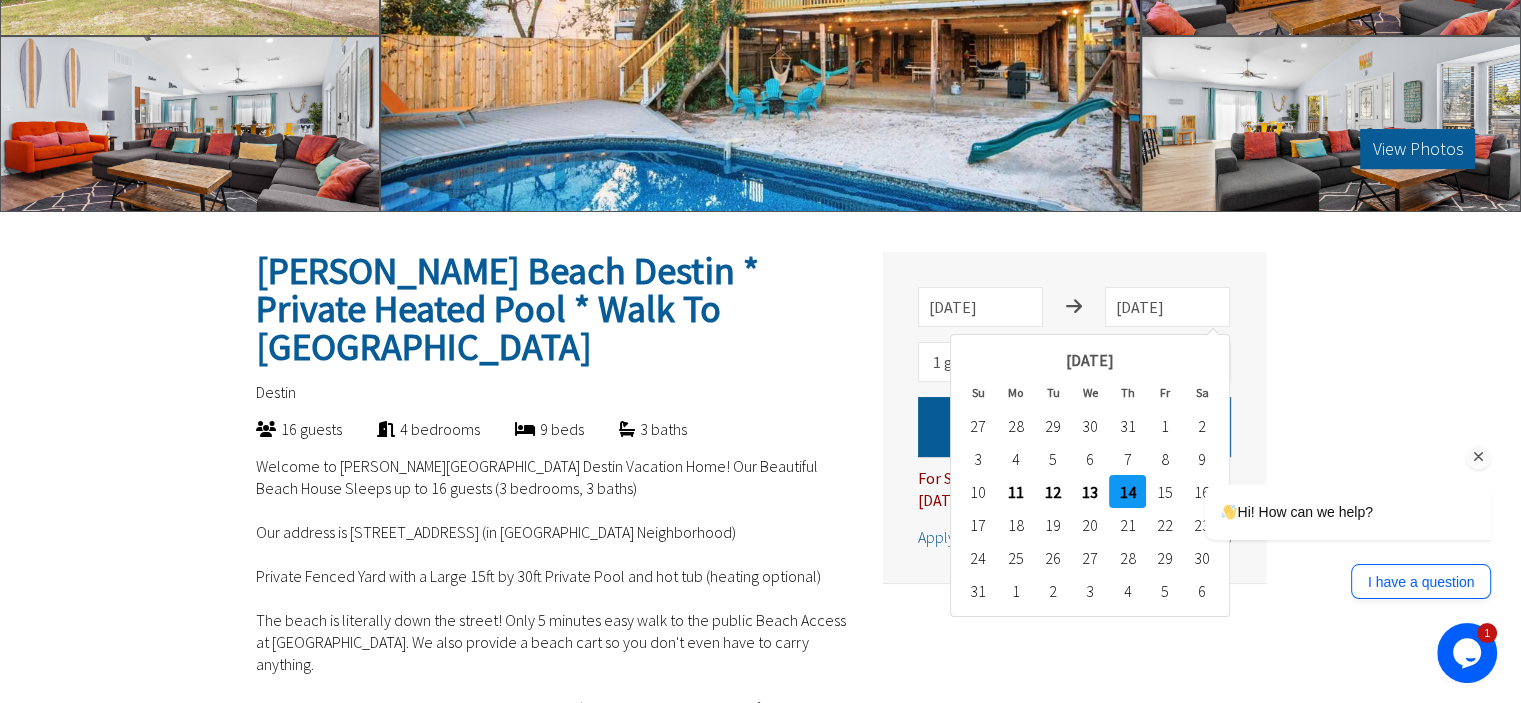 drag, startPoint x: 1477, startPoint y: 453, endPoint x: 2612, endPoint y: 754, distance: 1174.2343 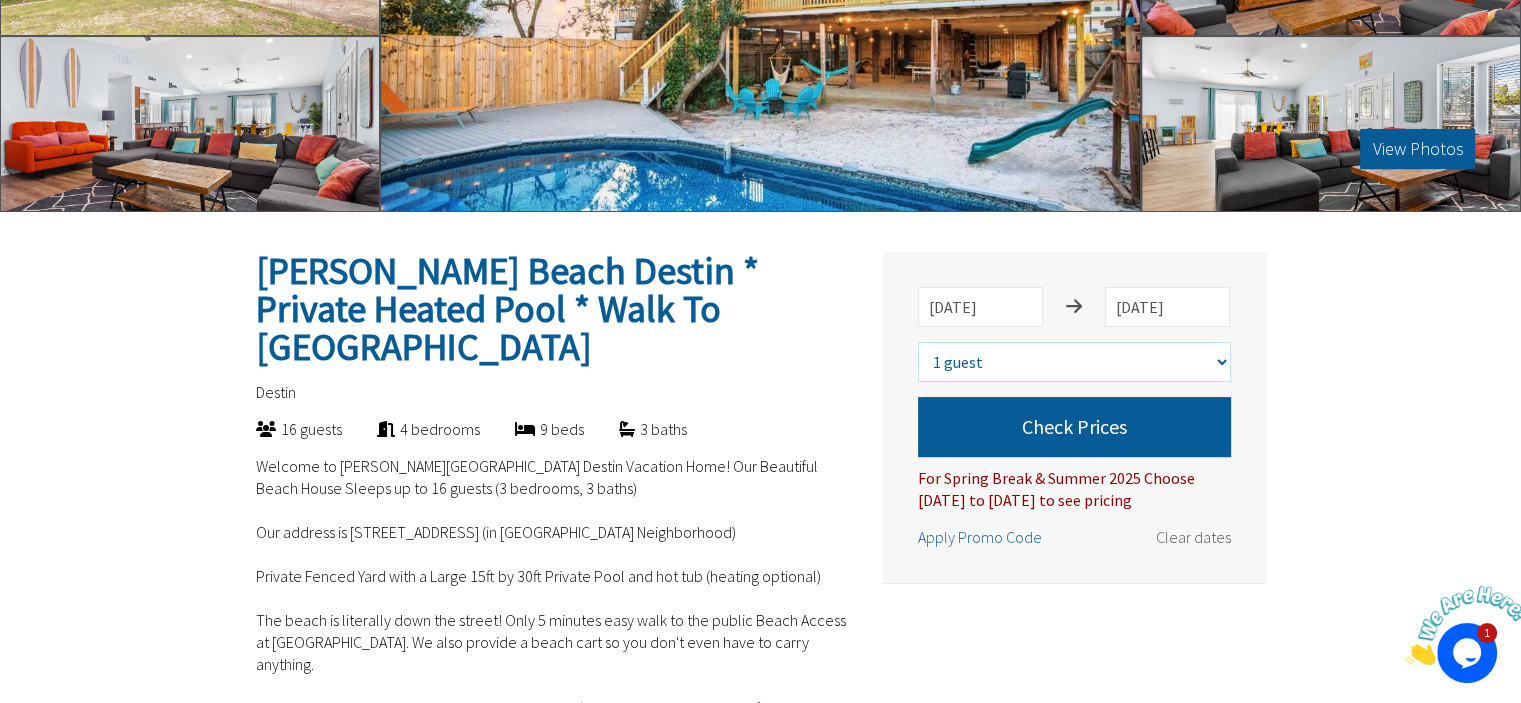 click on "Select number of guests
1 guest 2 guests 3 guests 4 guests 5 guests 6 guests 7 guests 8 guests 9 guests 10 guests 11 guests 12 guests 13 guests 14 guests 15 guests 16 guests" at bounding box center (1074, 362) 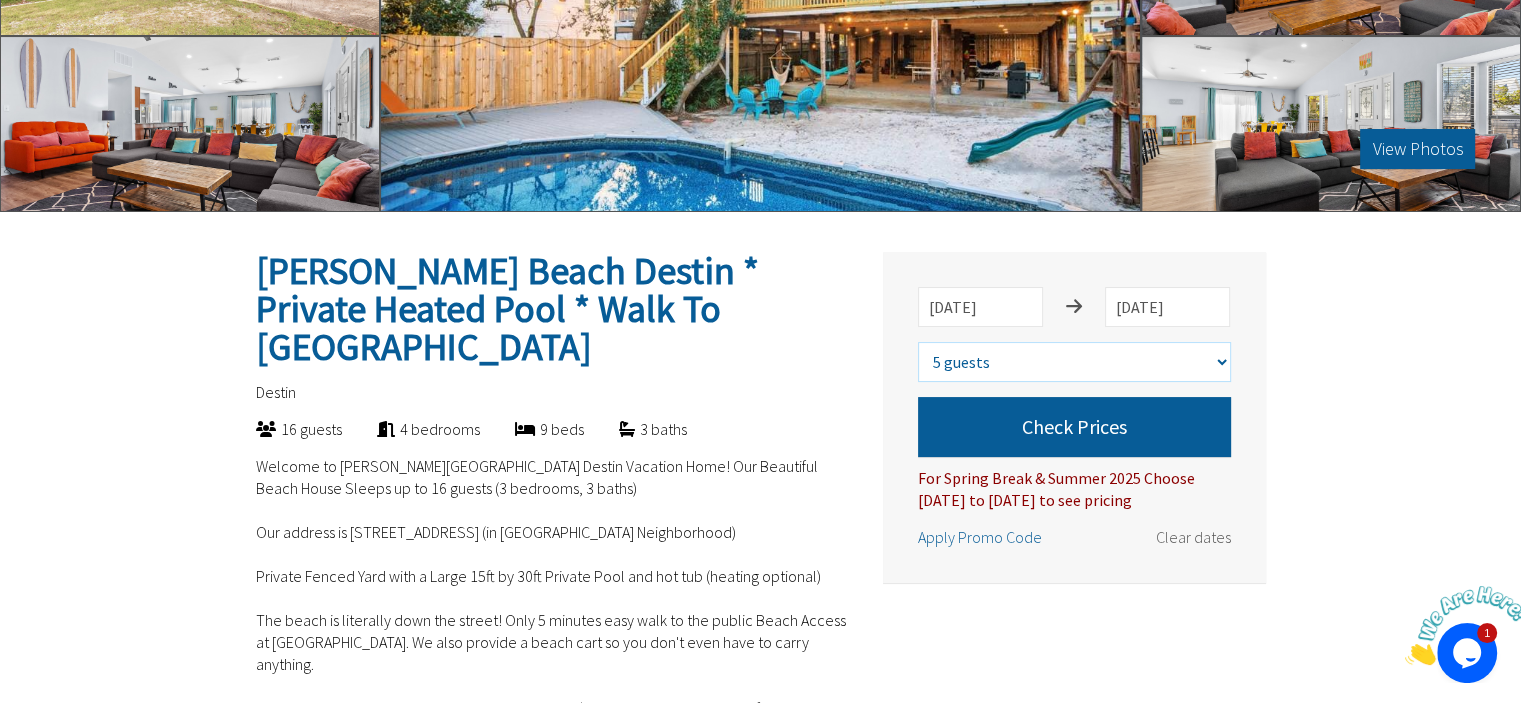 click on "Select number of guests
1 guest 2 guests 3 guests 4 guests 5 guests 6 guests 7 guests 8 guests 9 guests 10 guests 11 guests 12 guests 13 guests 14 guests 15 guests 16 guests" at bounding box center (1074, 362) 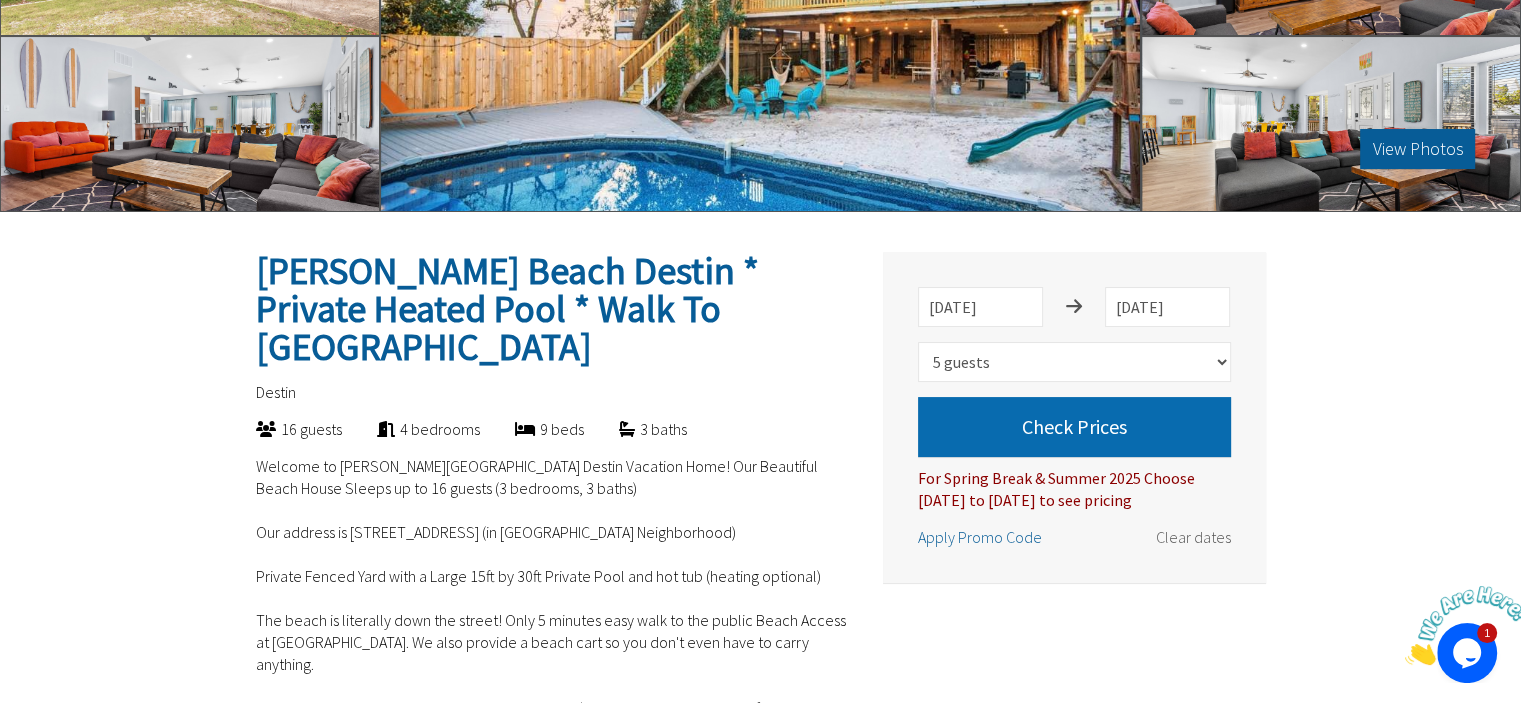 click on "Check Prices" at bounding box center [1074, 427] 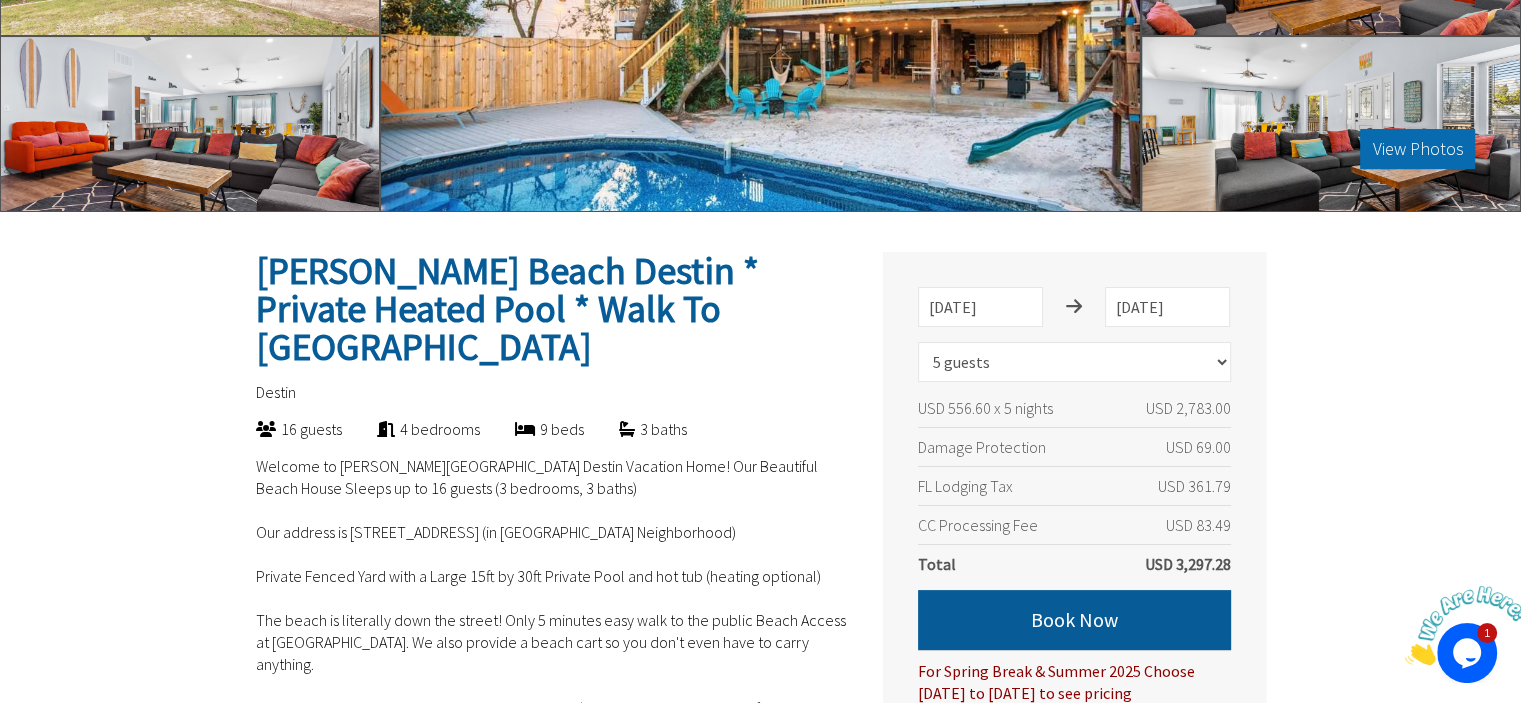 click on "View Photos" at bounding box center [1417, 149] 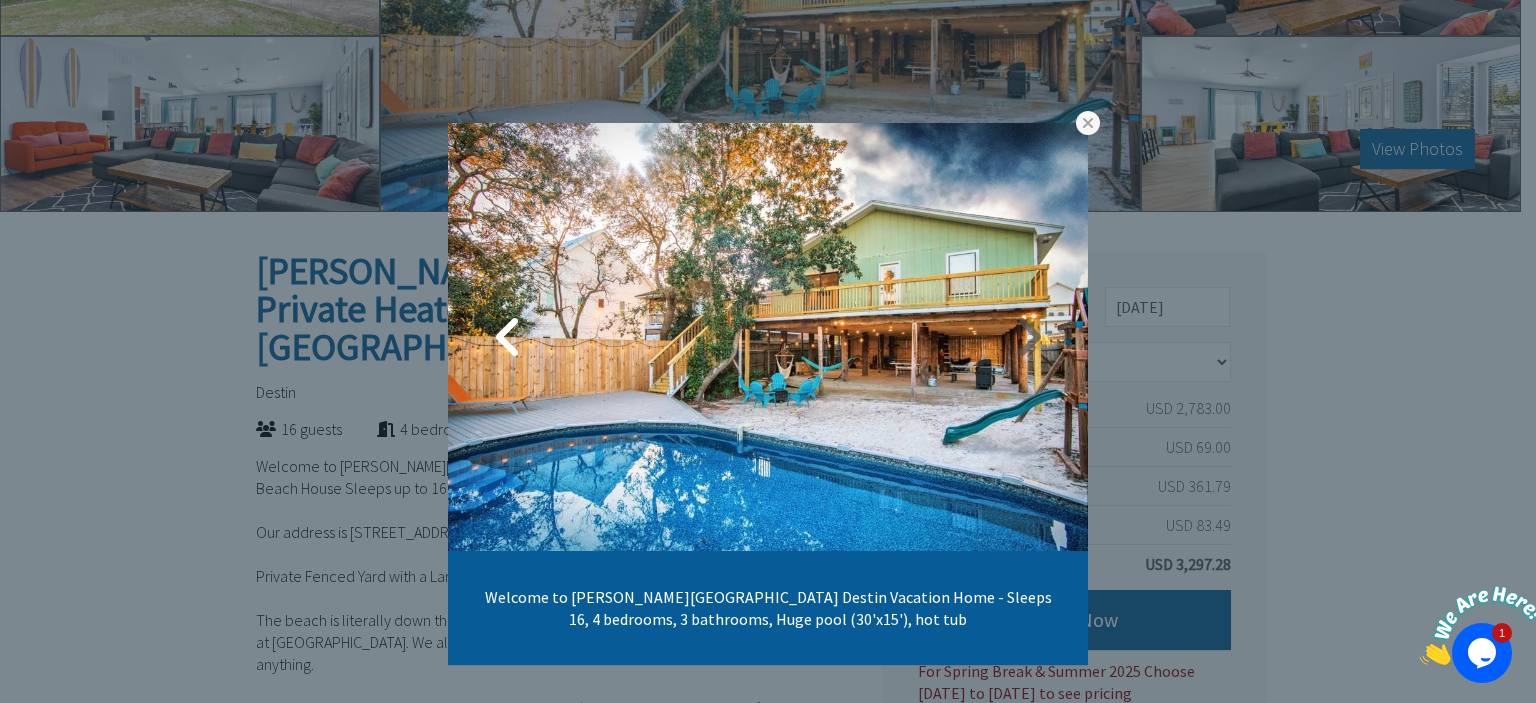 click at bounding box center [1028, 337] 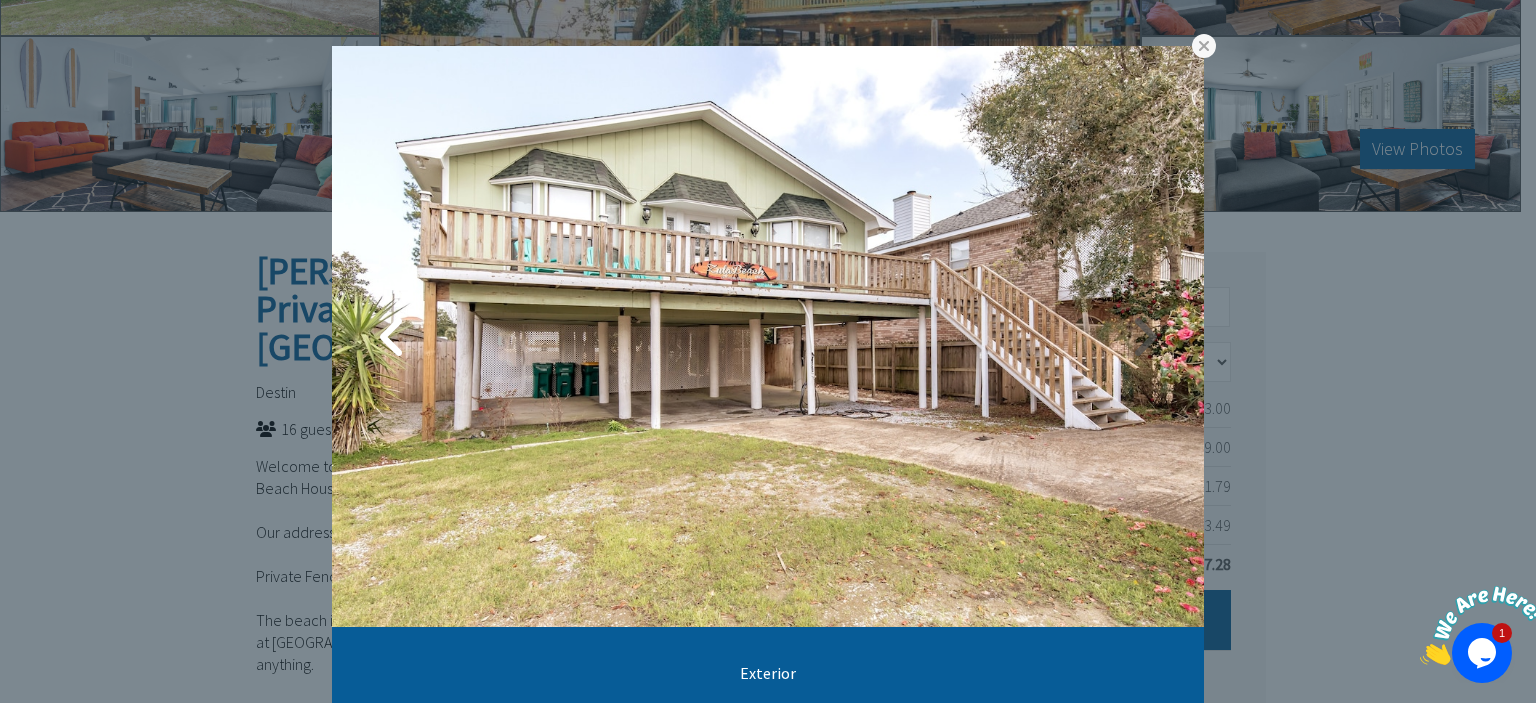 click at bounding box center [1144, 337] 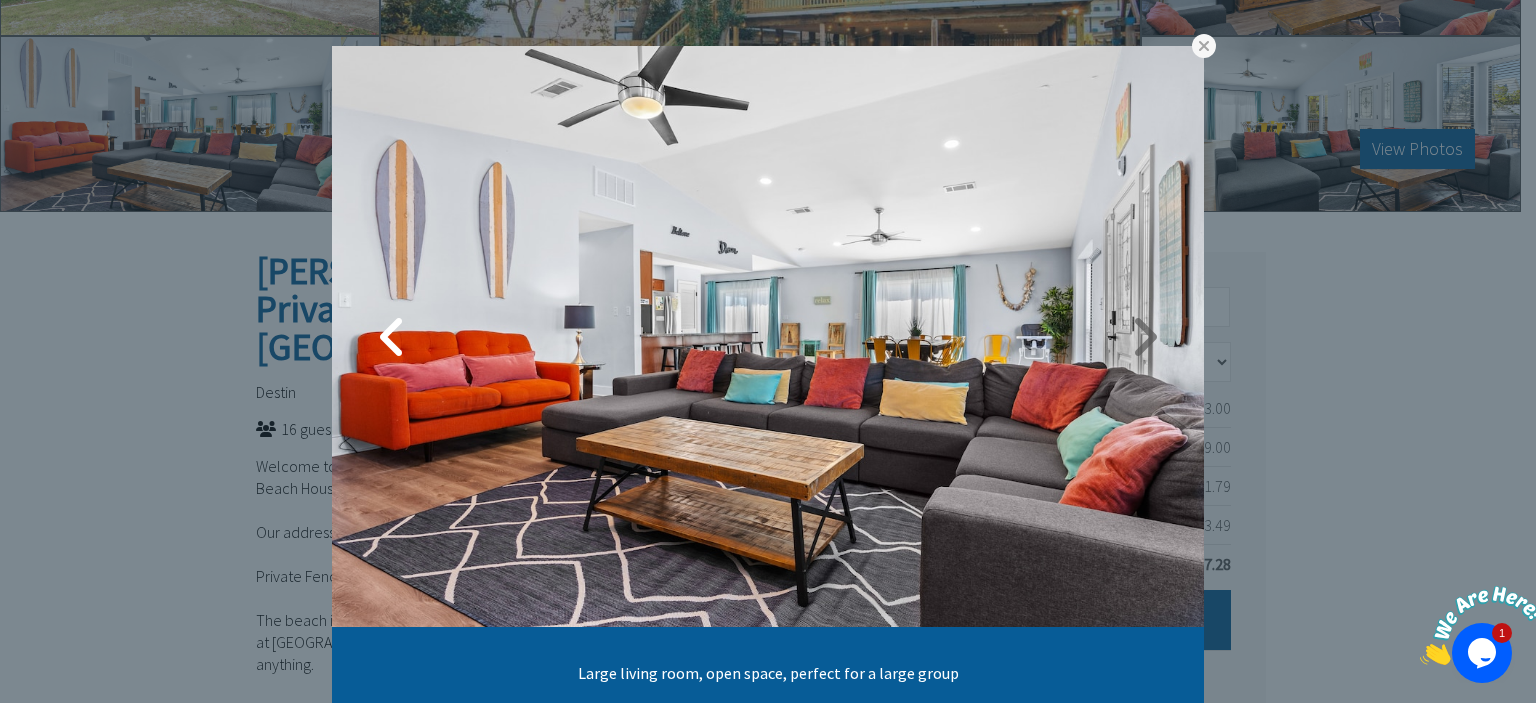 click at bounding box center (1144, 337) 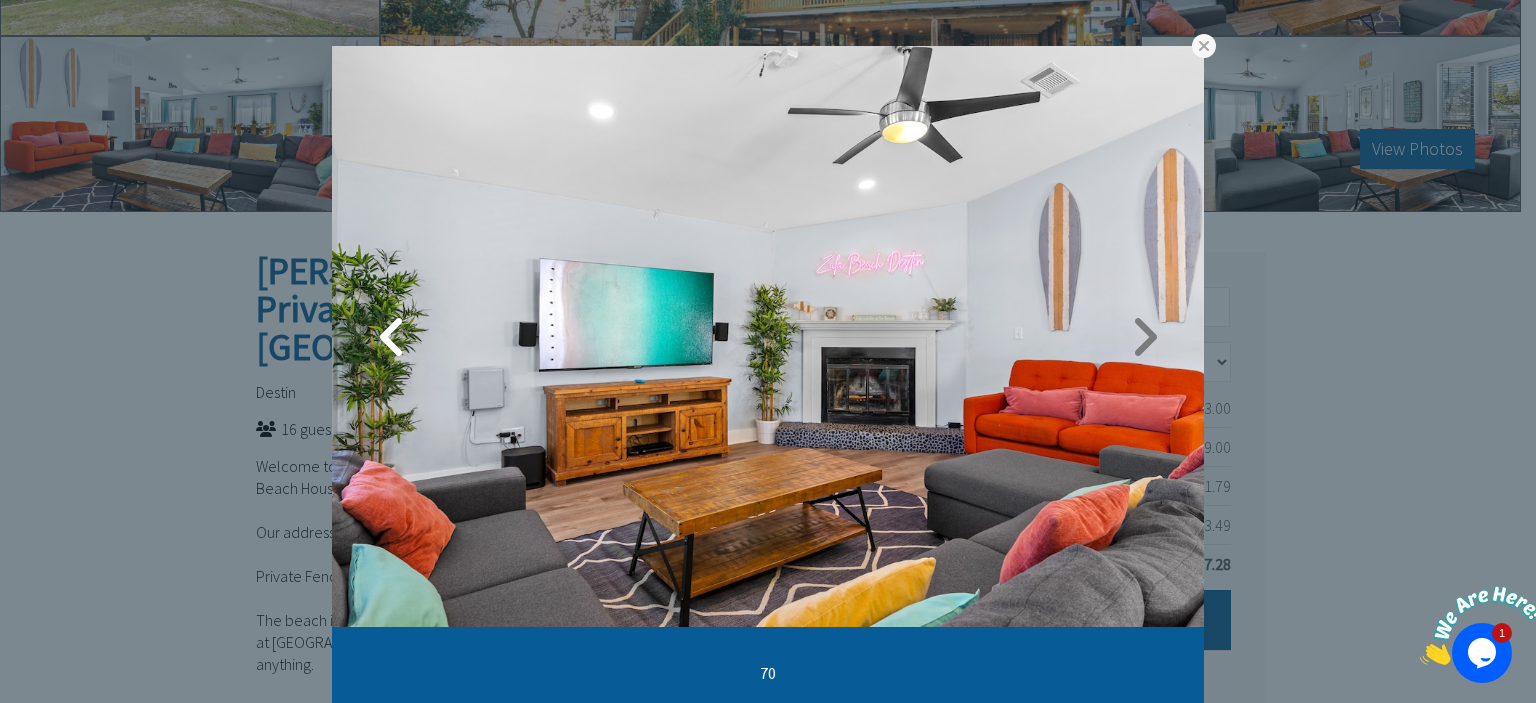 click at bounding box center (1144, 337) 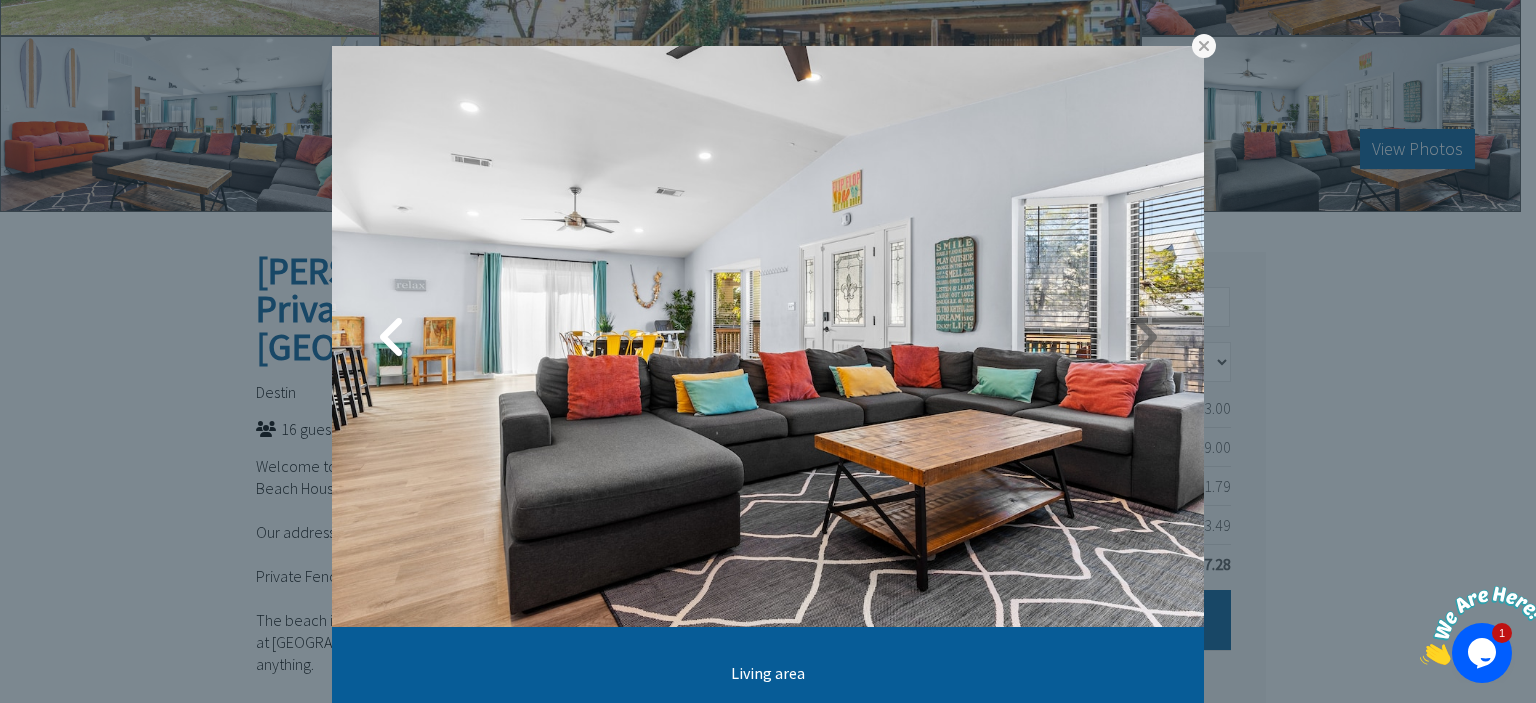 click at bounding box center [1144, 337] 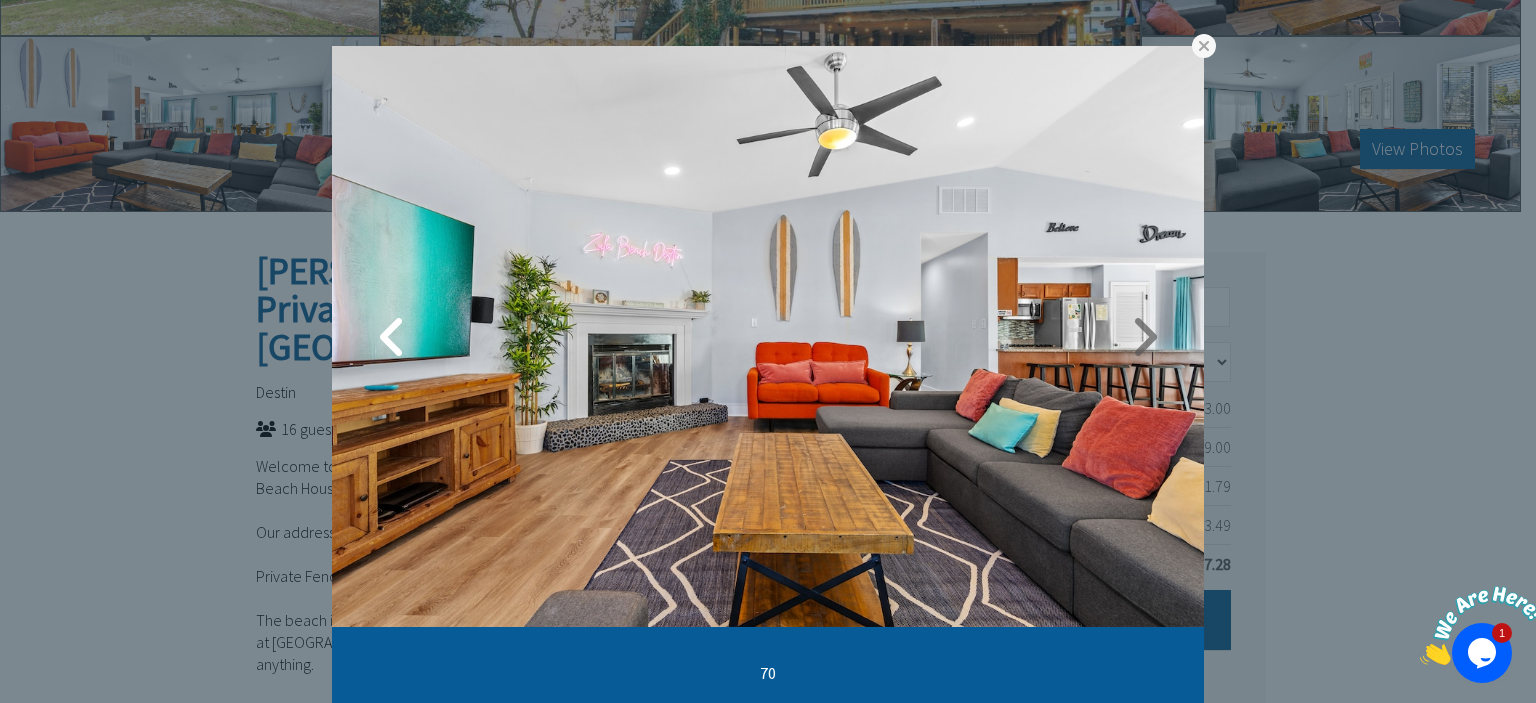 click at bounding box center [1144, 337] 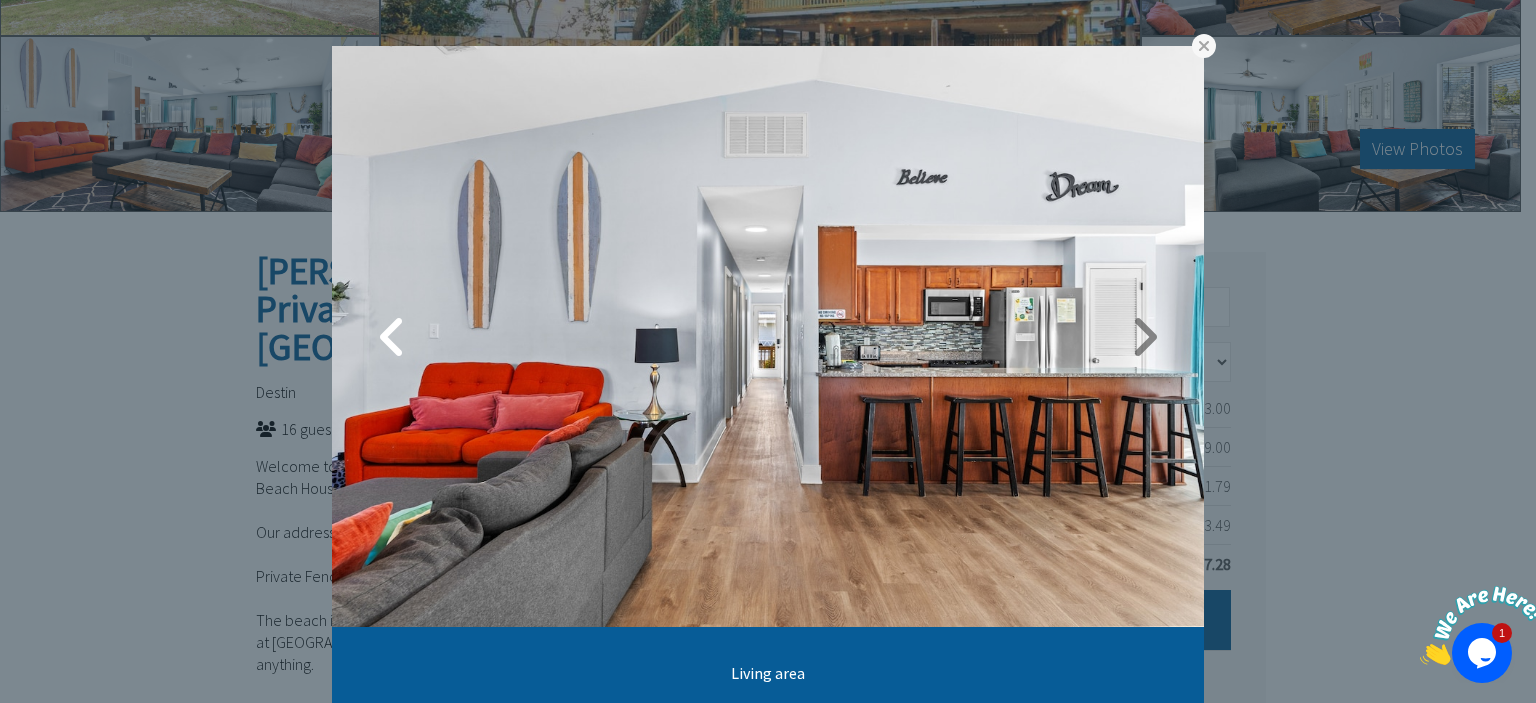 click at bounding box center [1144, 337] 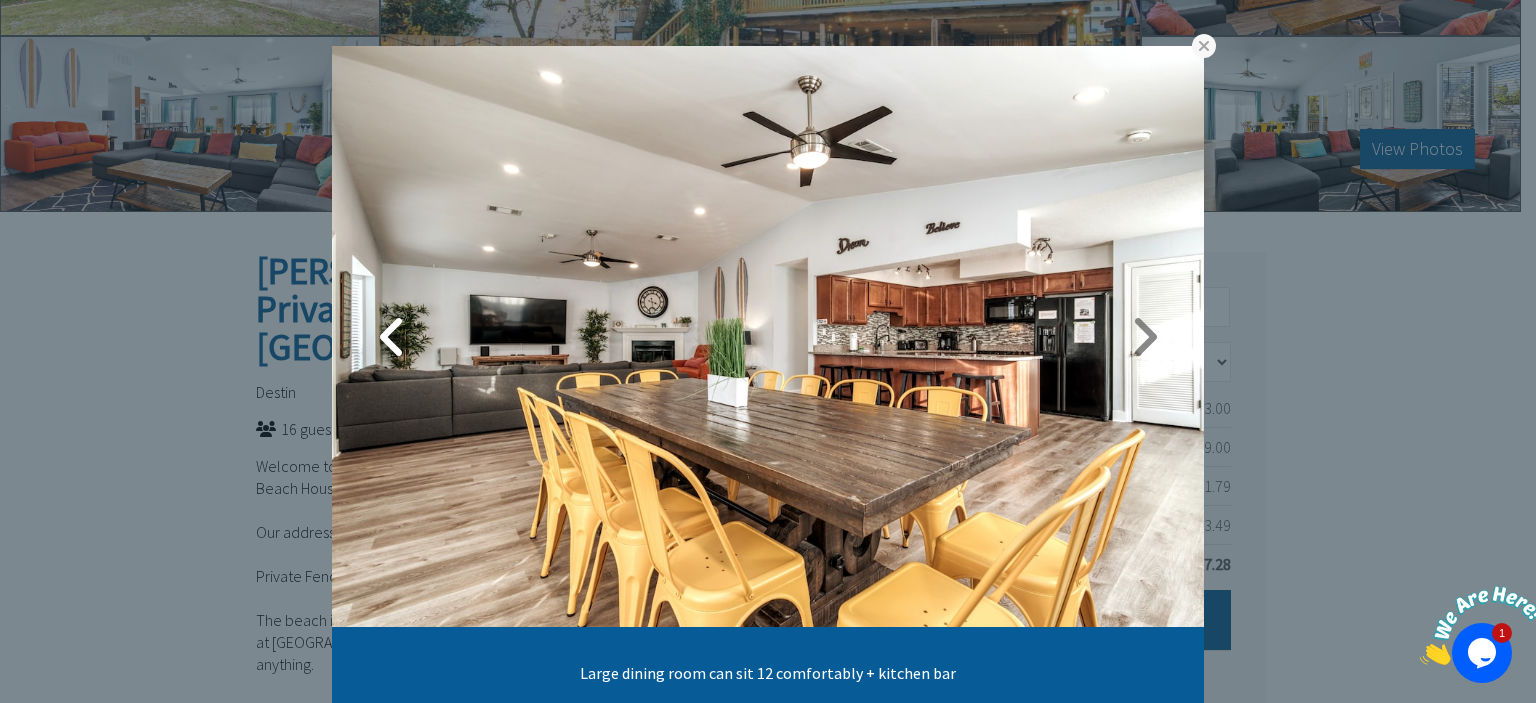 click at bounding box center [1144, 337] 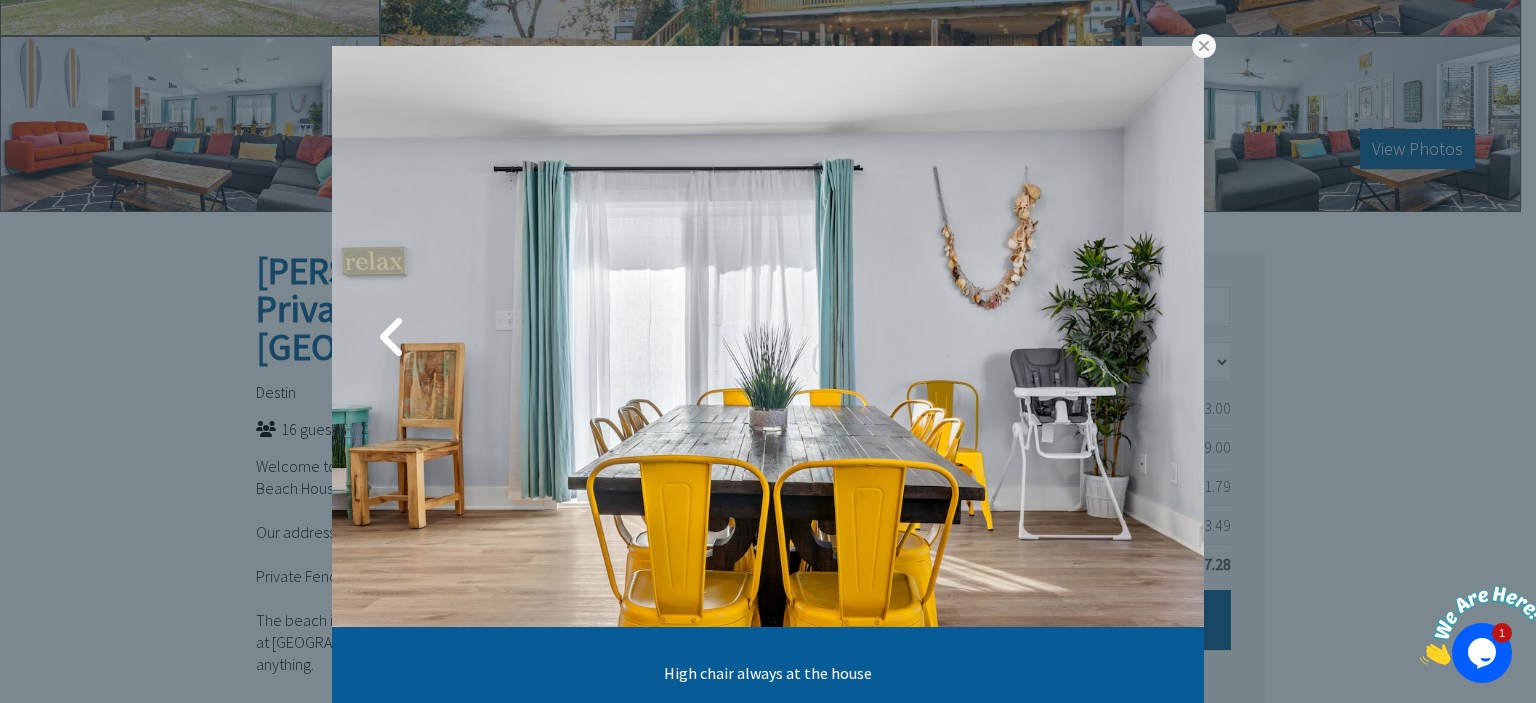 click at bounding box center [1144, 337] 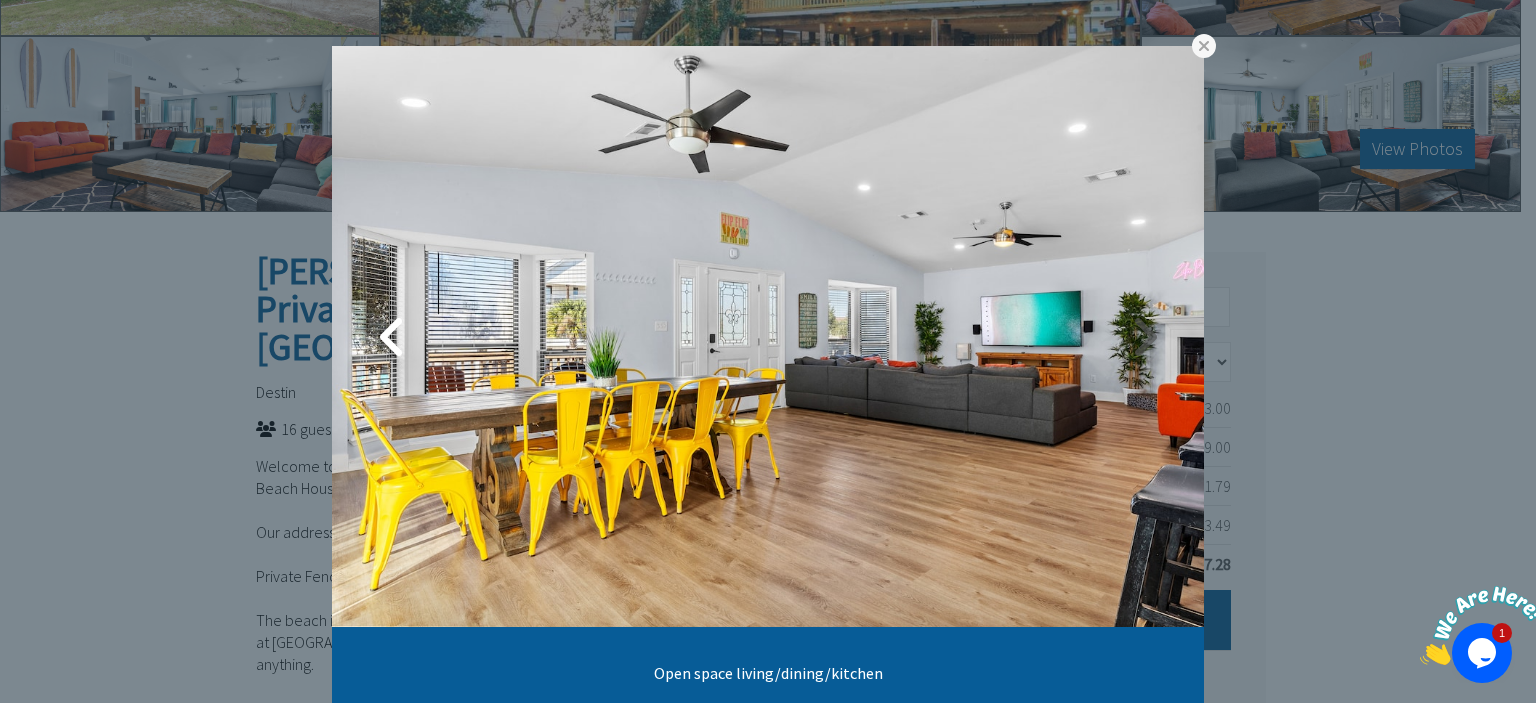 click at bounding box center [1144, 337] 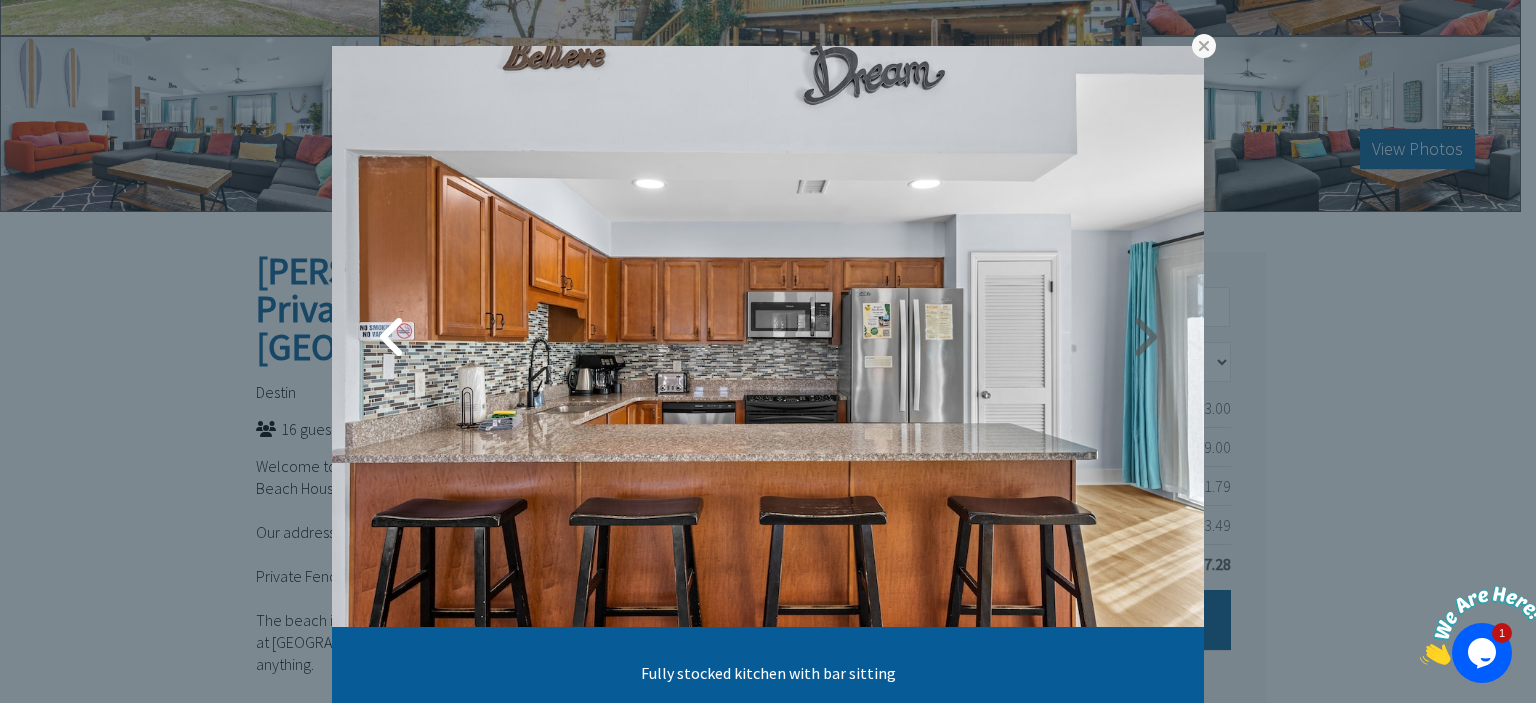 click at bounding box center (1144, 337) 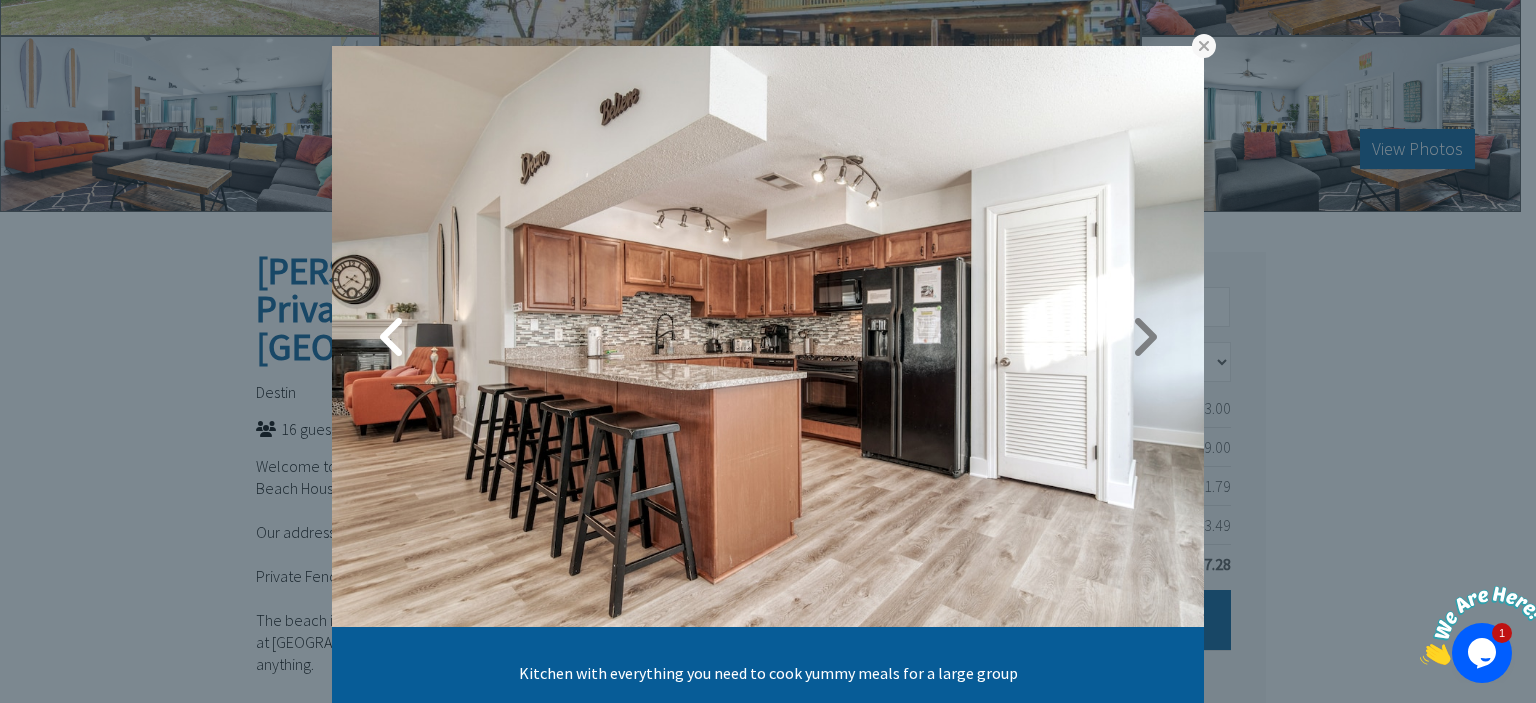 click at bounding box center (1144, 337) 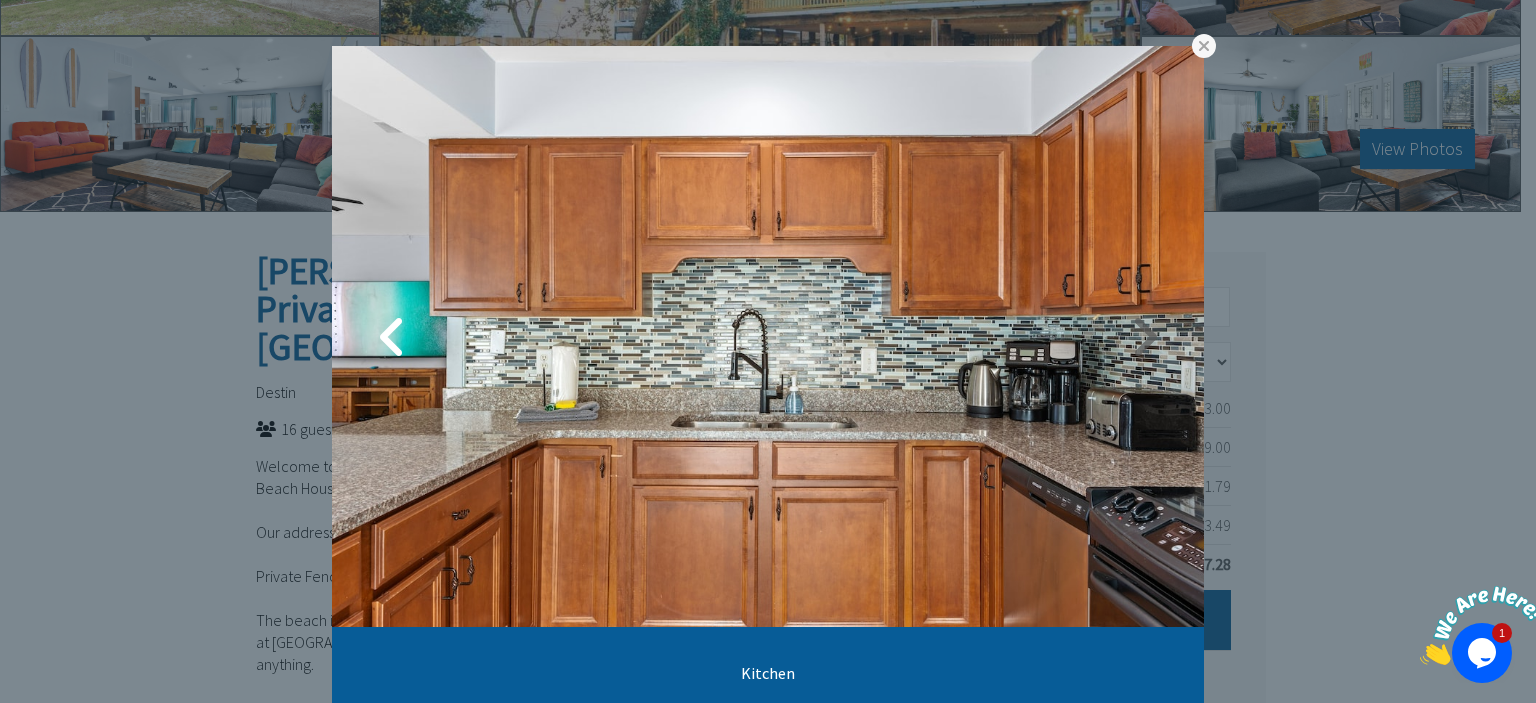 click at bounding box center [1144, 337] 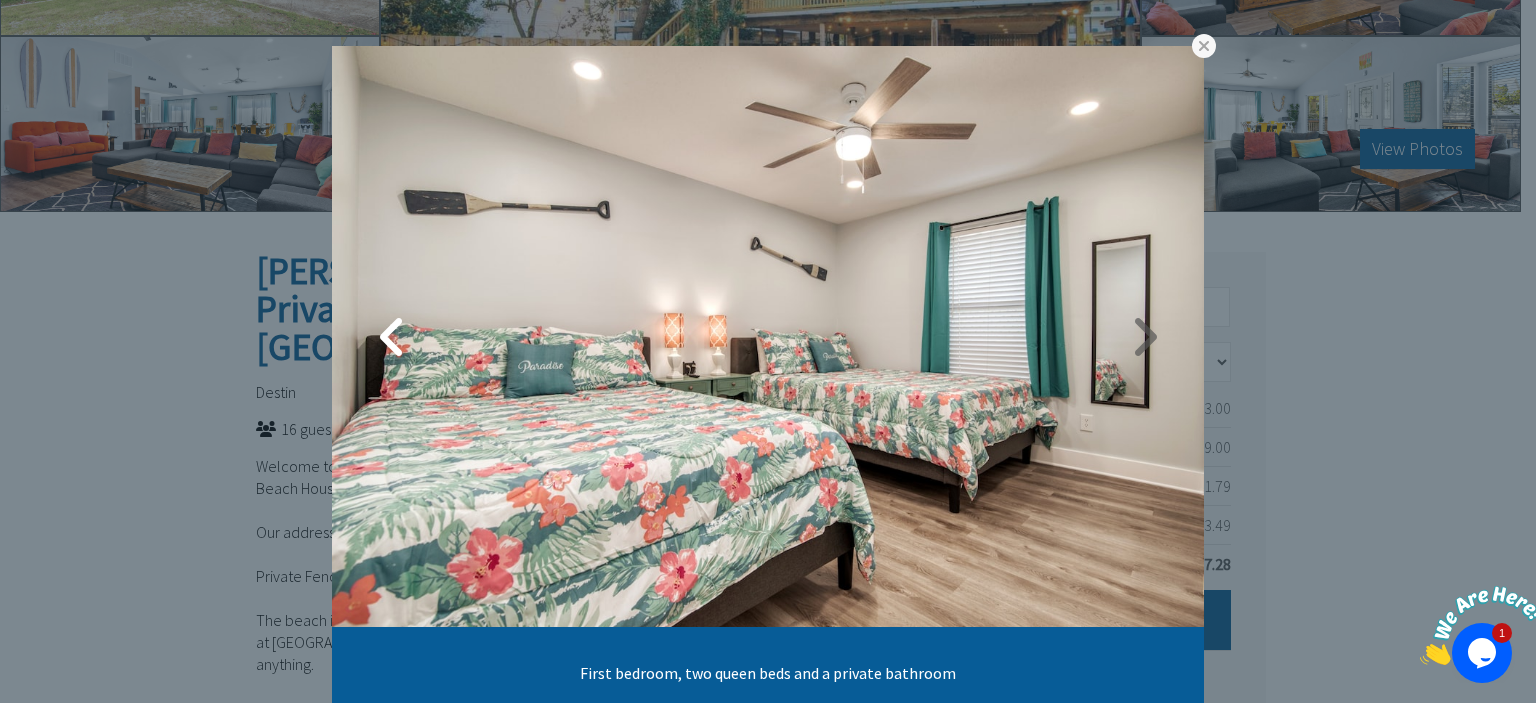 click at bounding box center (1144, 337) 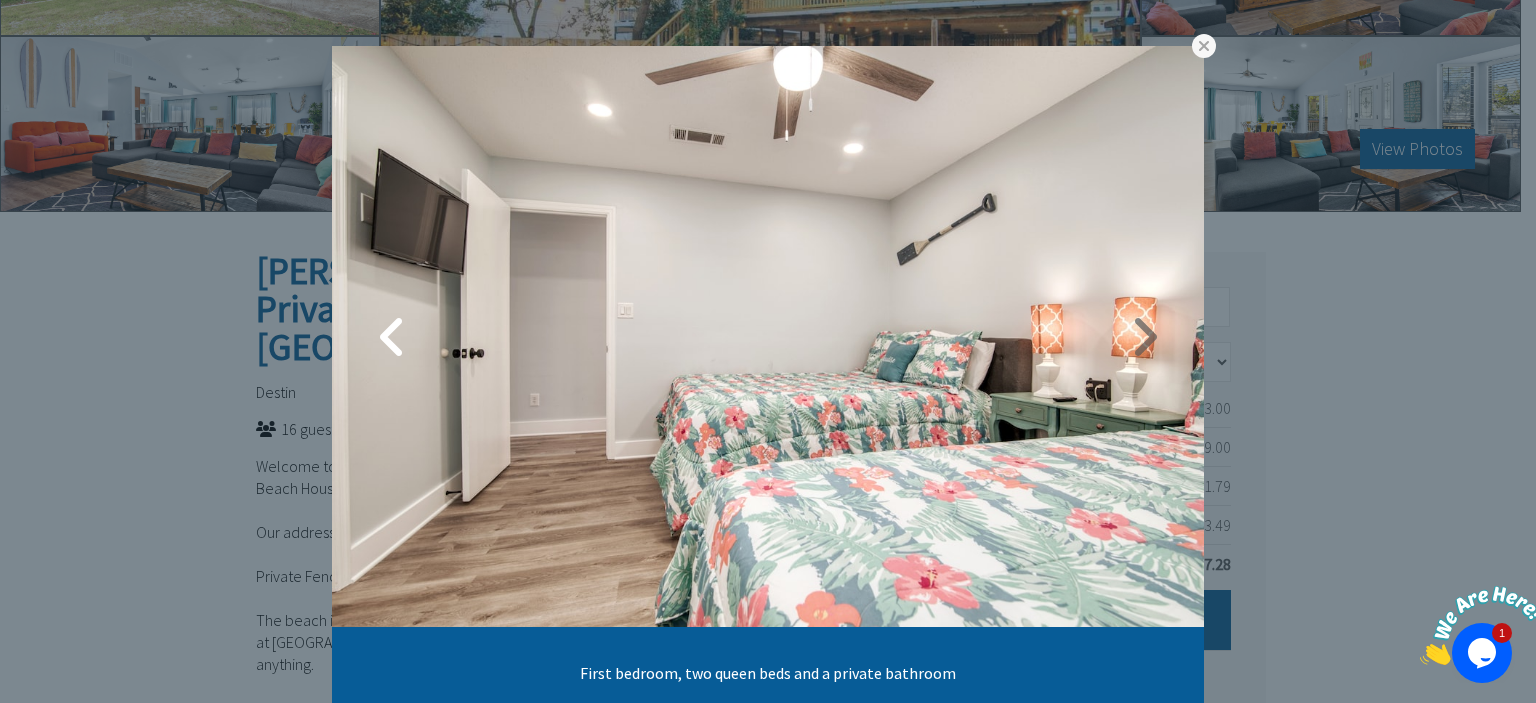 click at bounding box center (1144, 337) 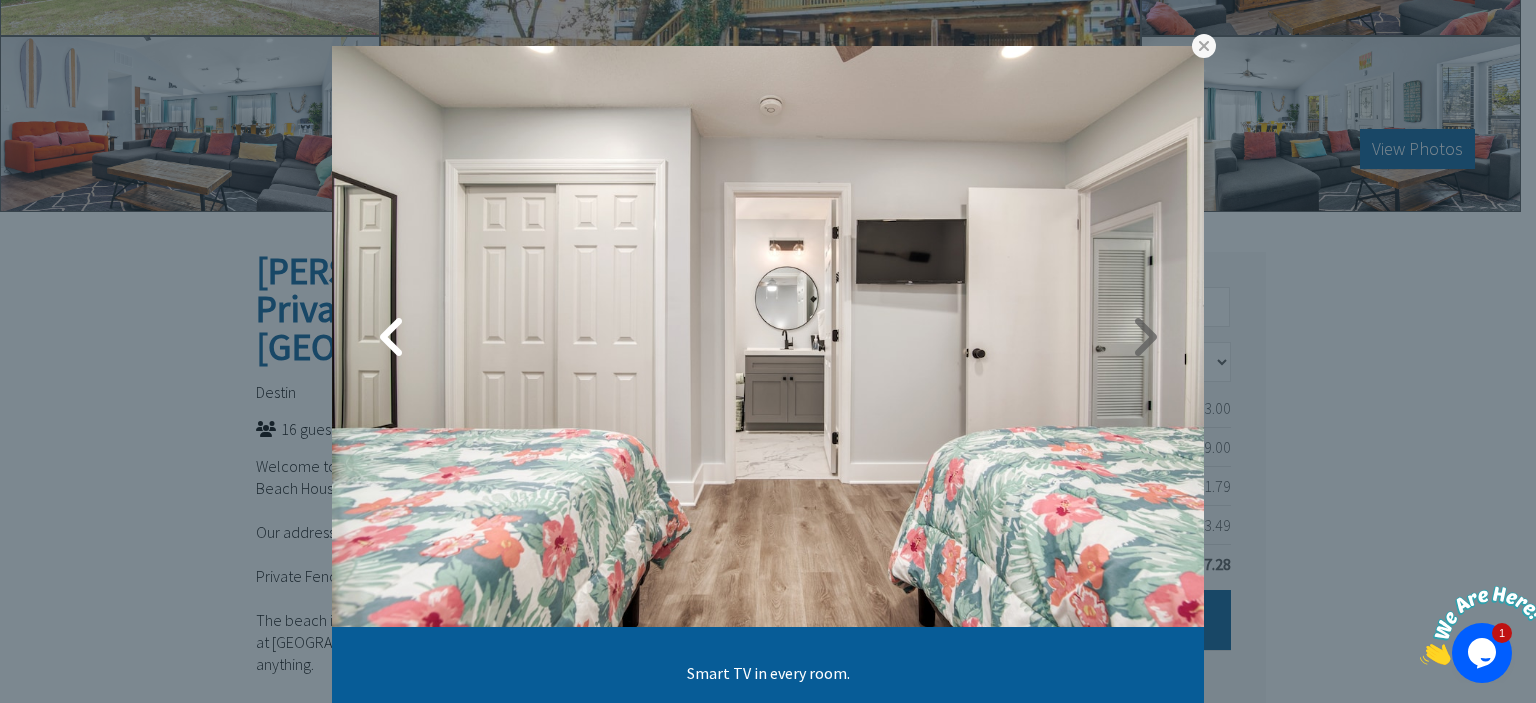 click at bounding box center [1144, 337] 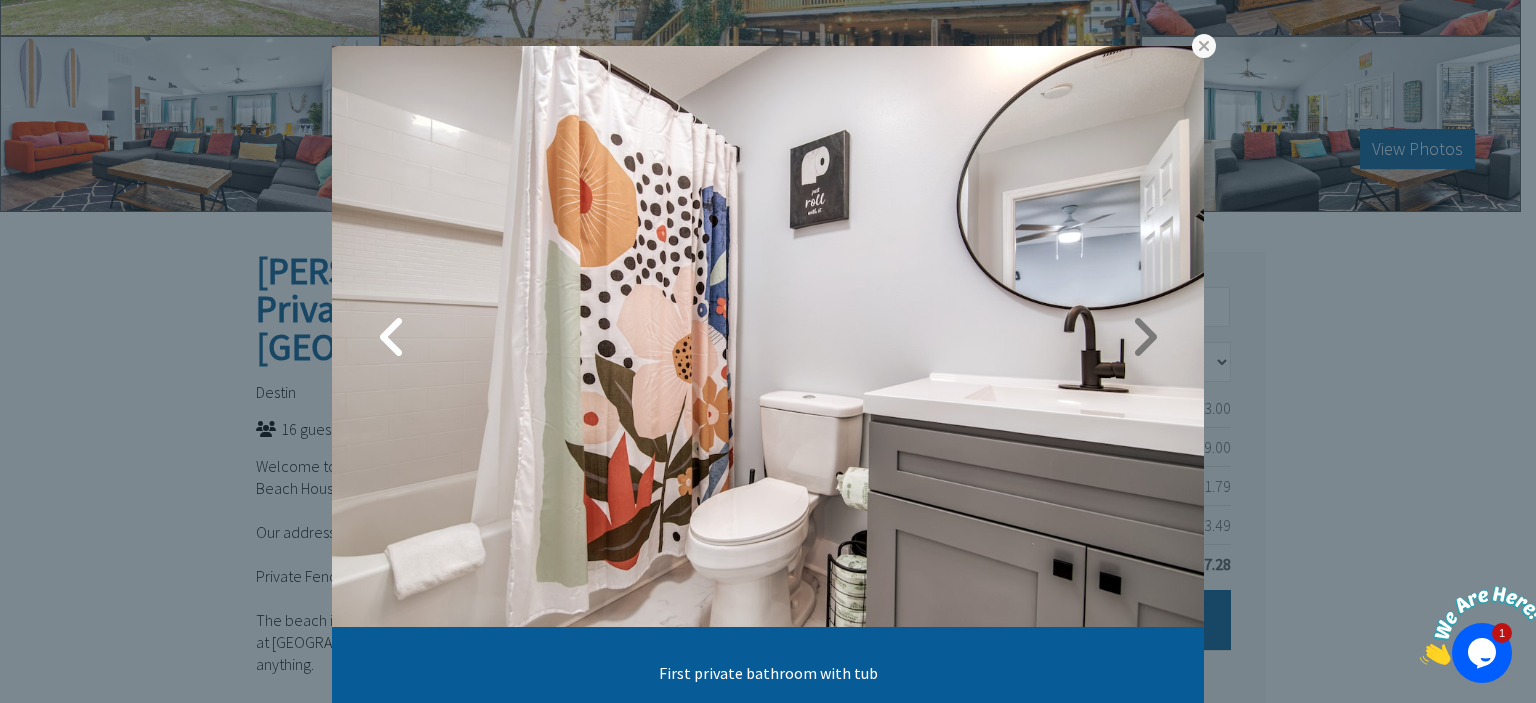 click at bounding box center [1144, 337] 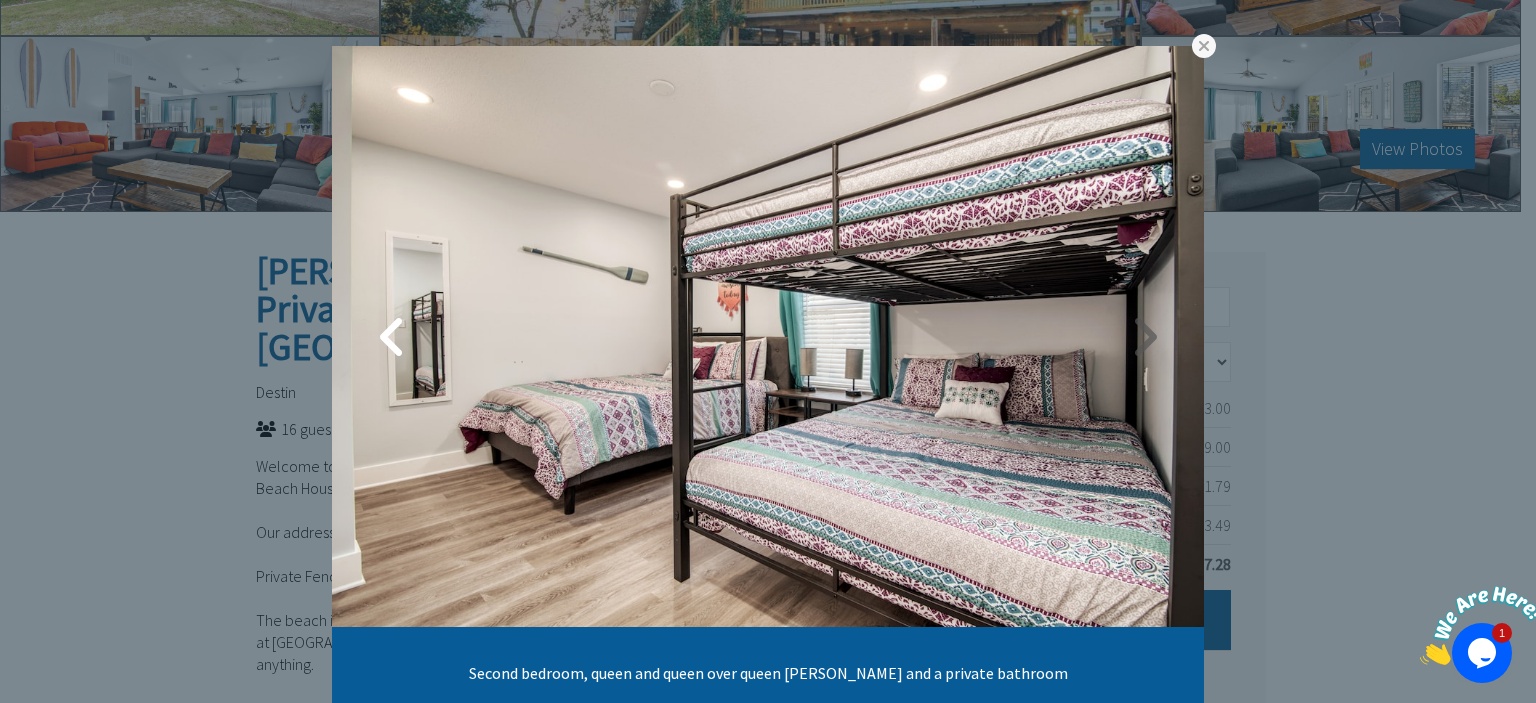 click at bounding box center [1144, 337] 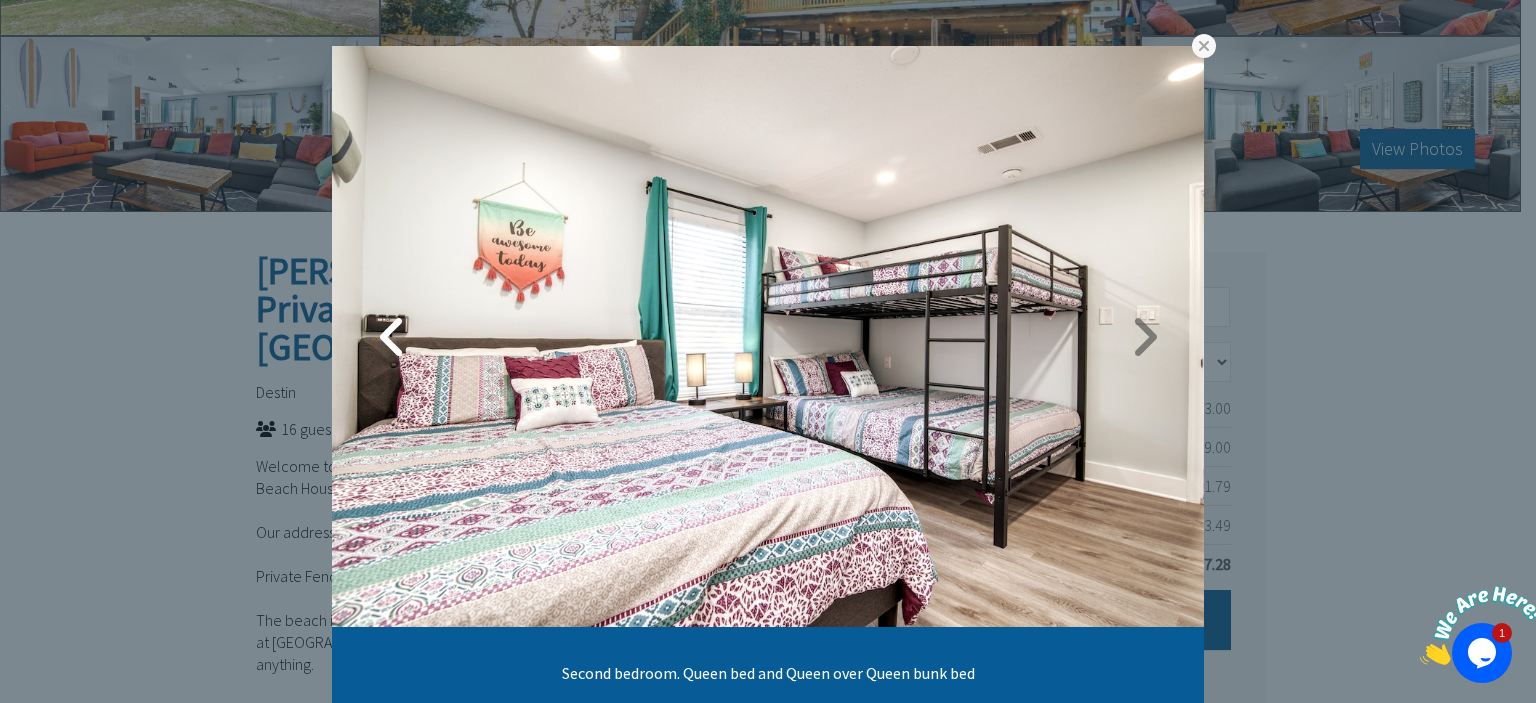 click at bounding box center [1144, 337] 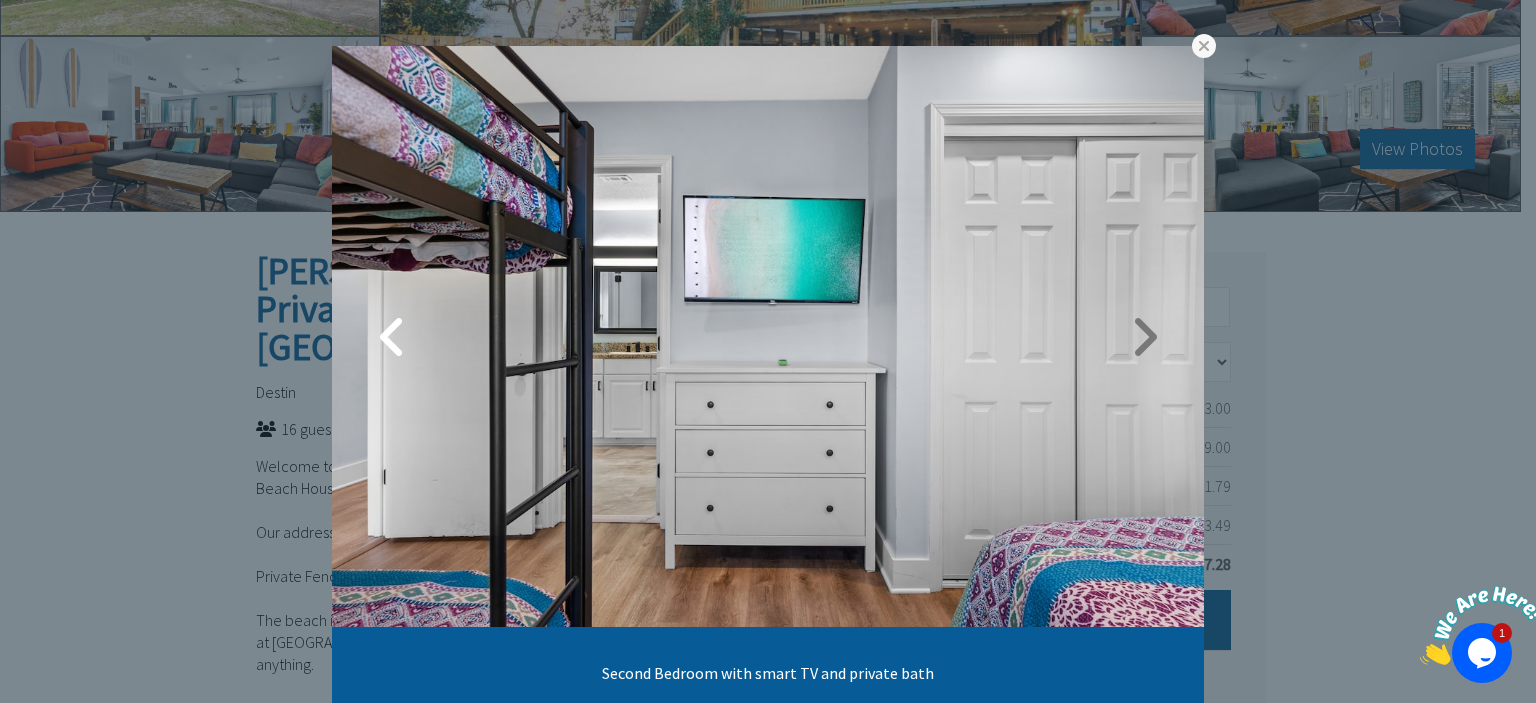 click at bounding box center [1144, 337] 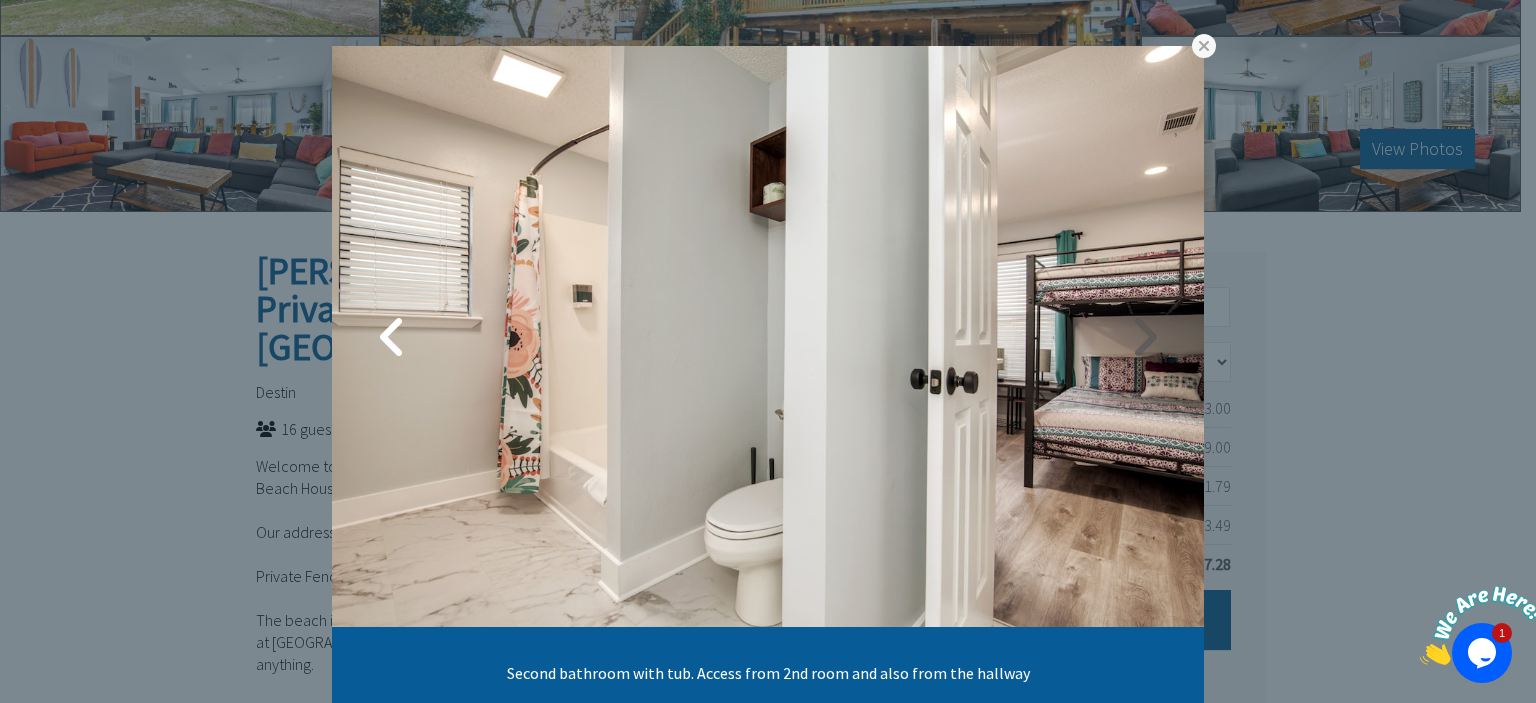 click at bounding box center (1144, 337) 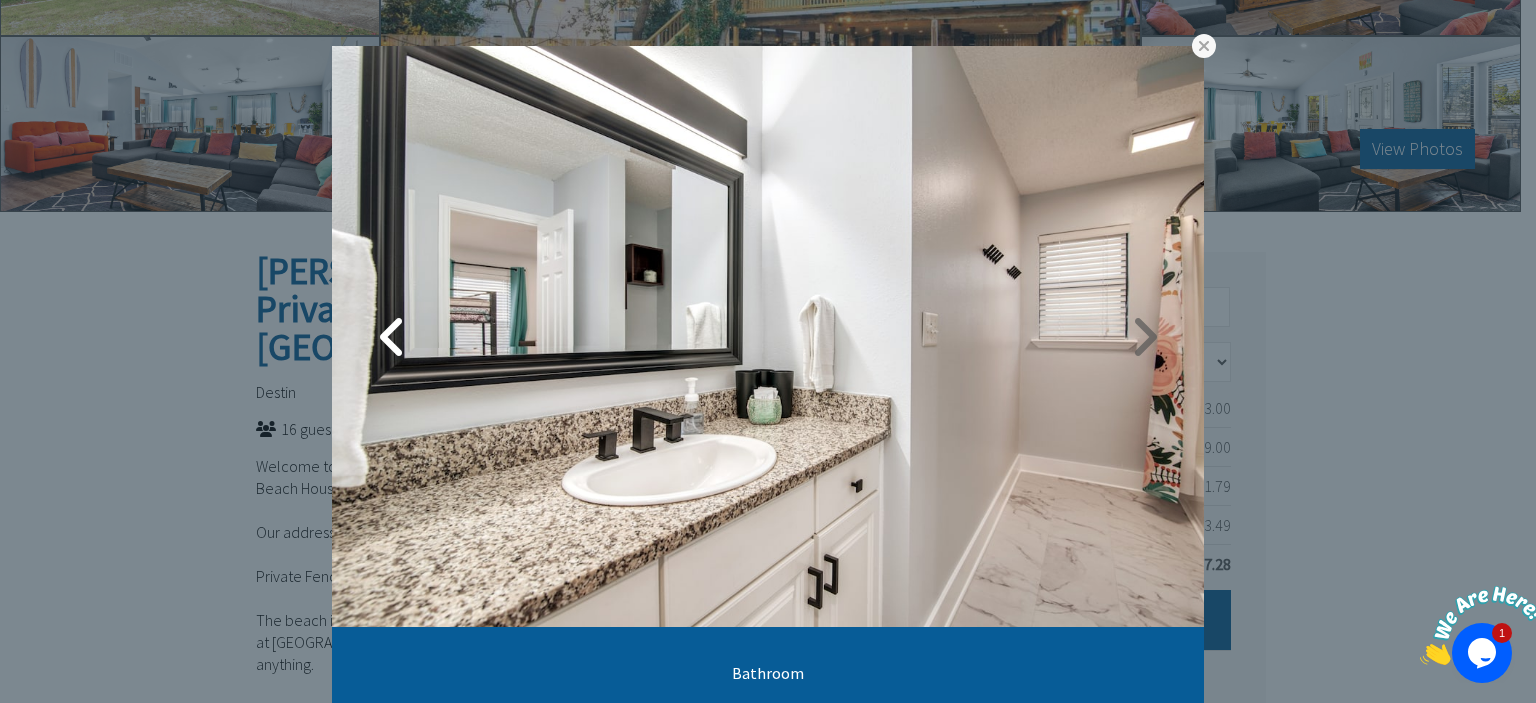 click at bounding box center (1144, 337) 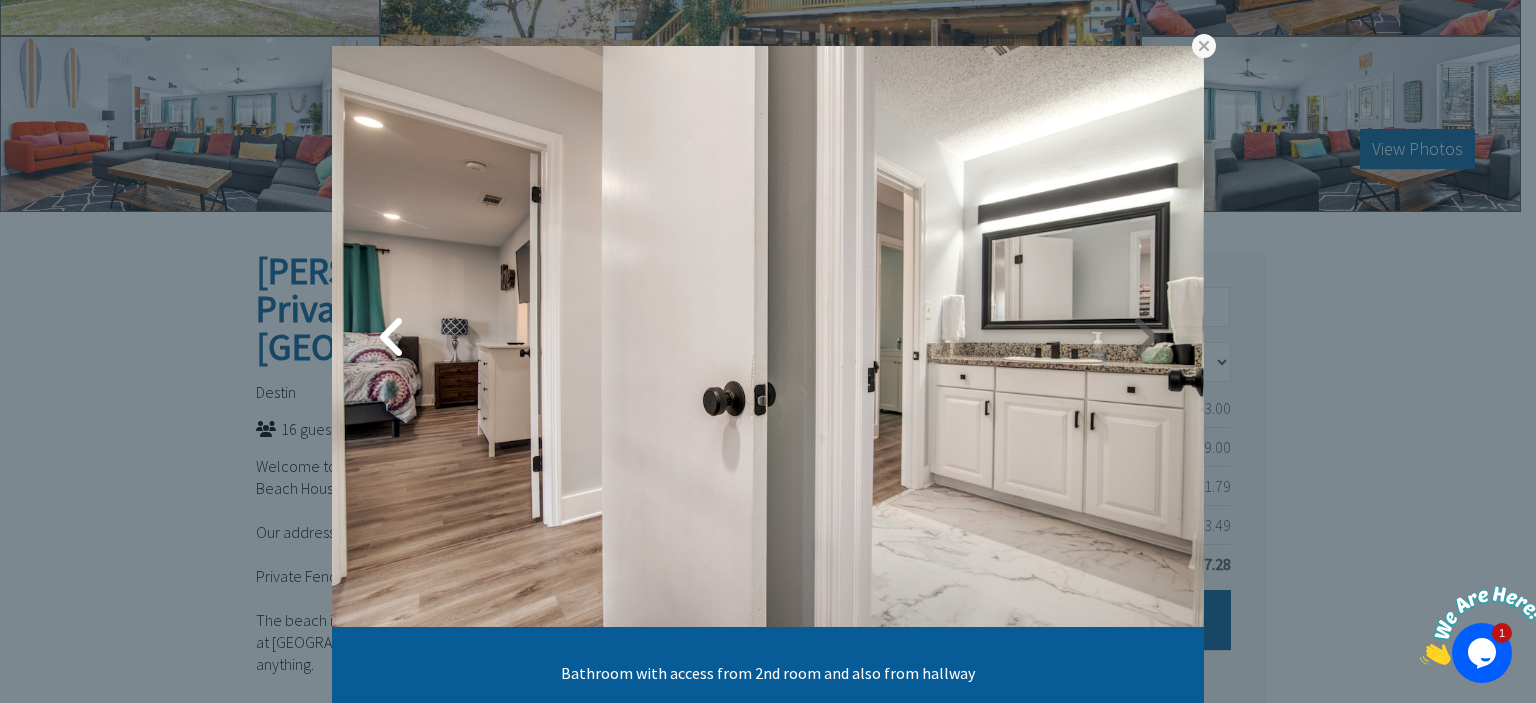 click at bounding box center (1144, 337) 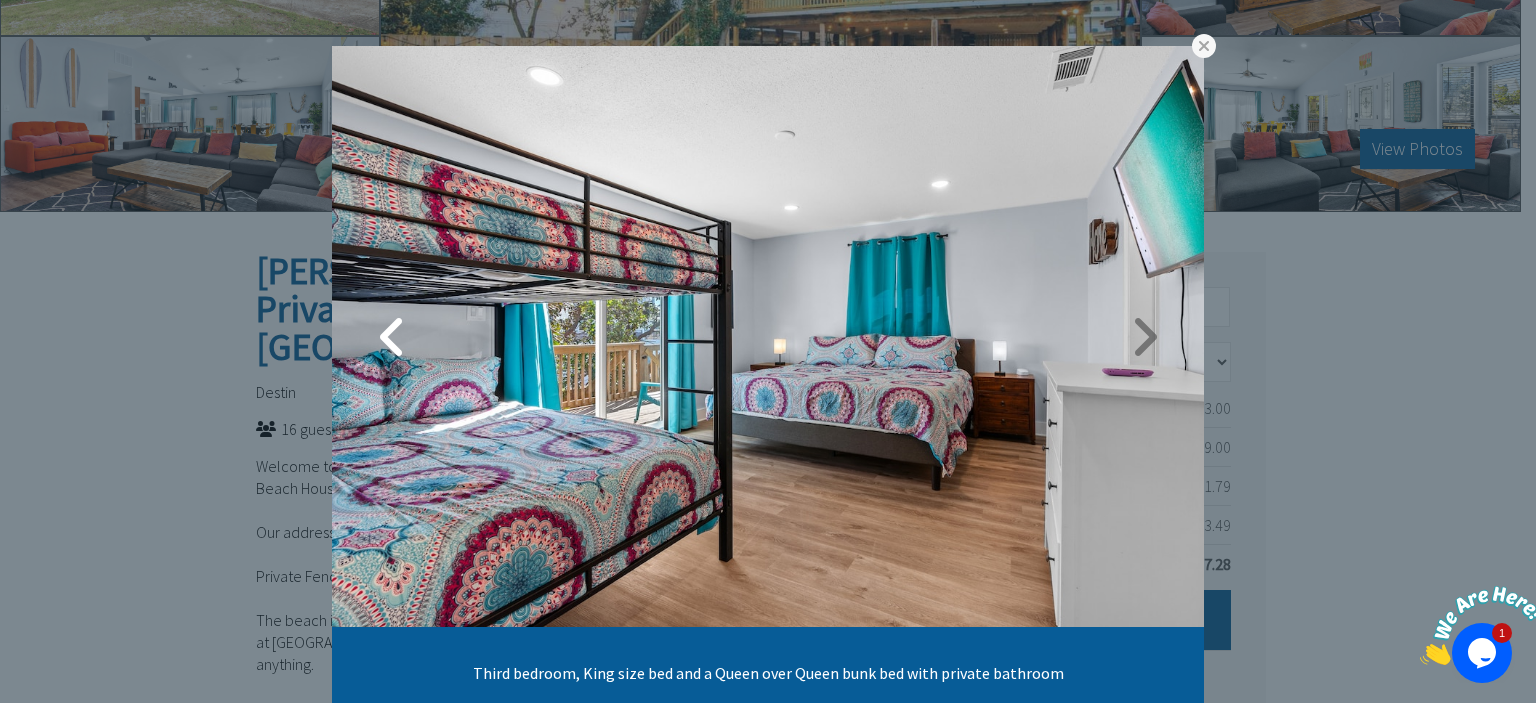 click at bounding box center (1144, 337) 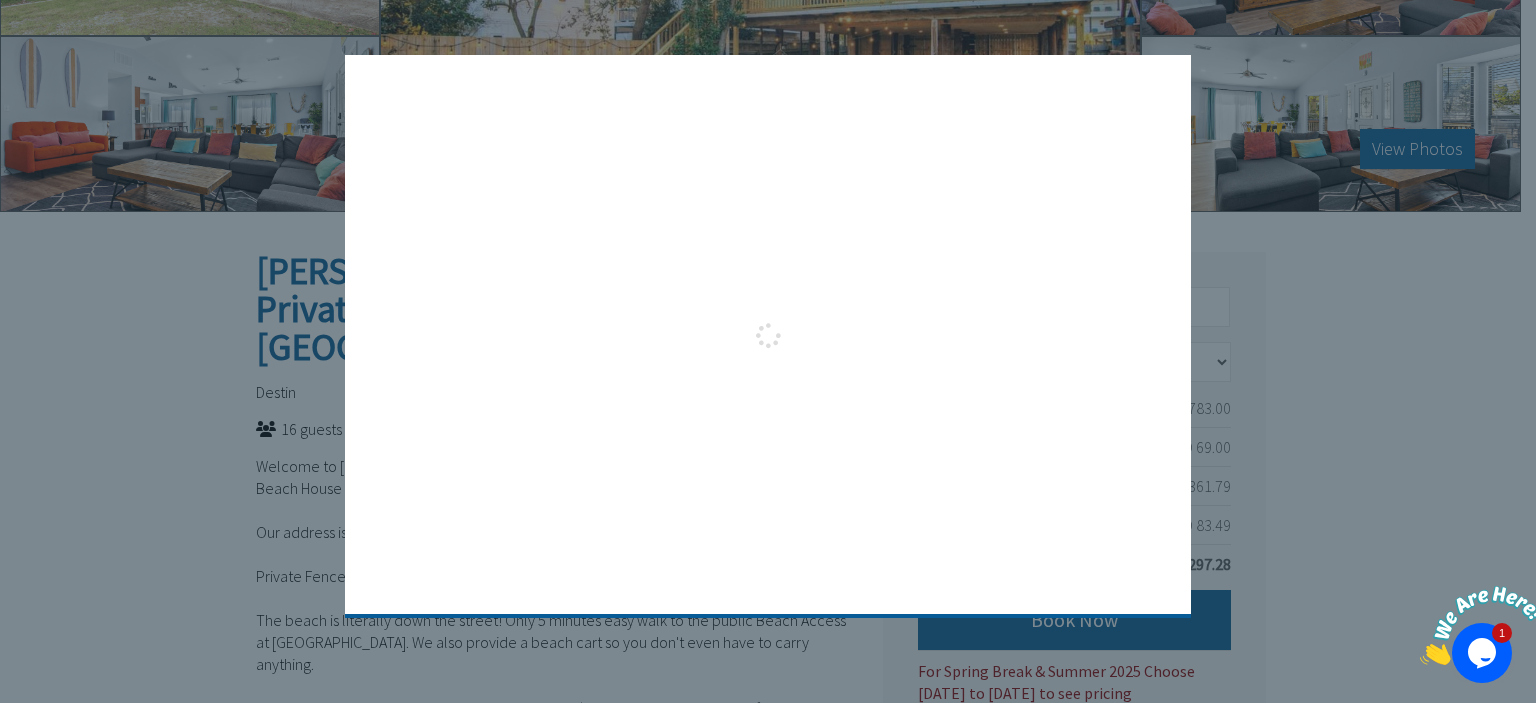 click at bounding box center (1131, 336) 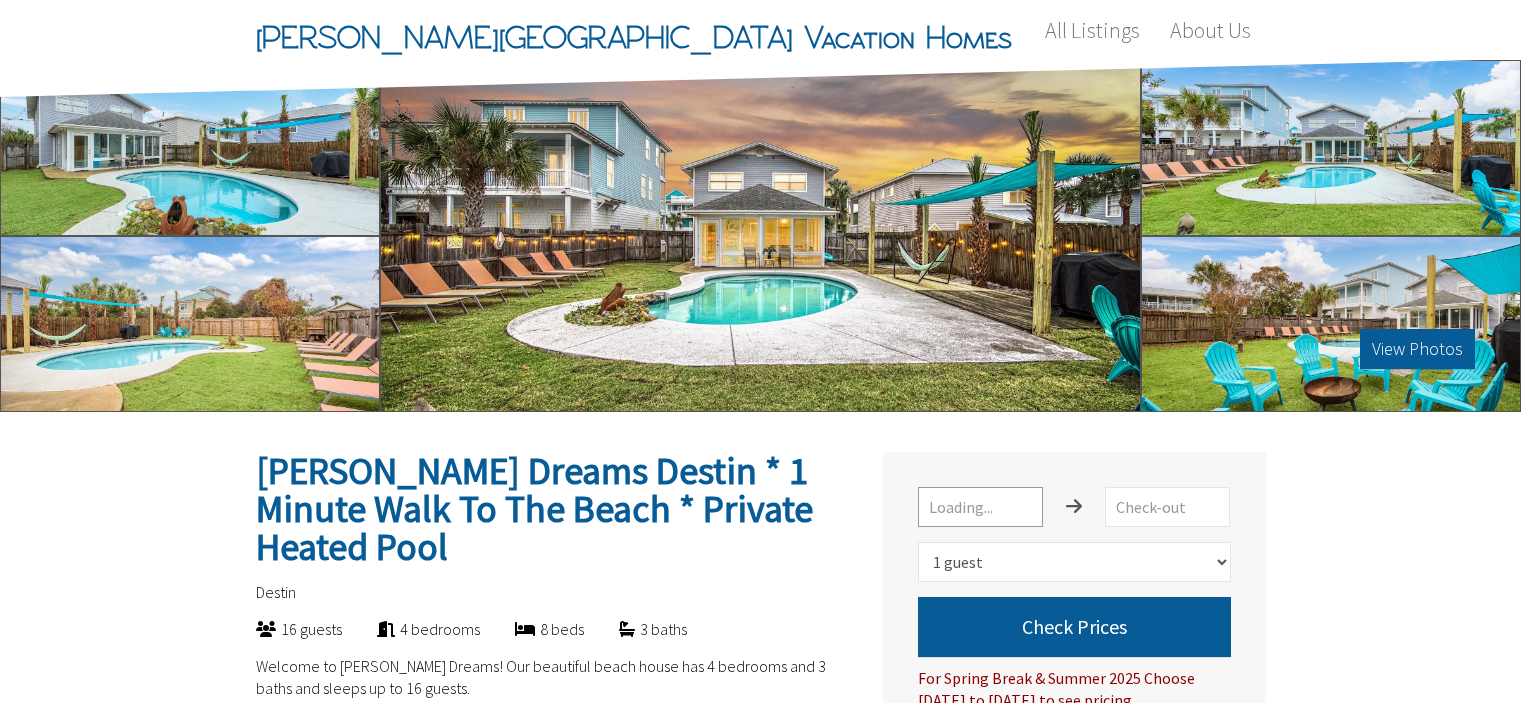 select on "1" 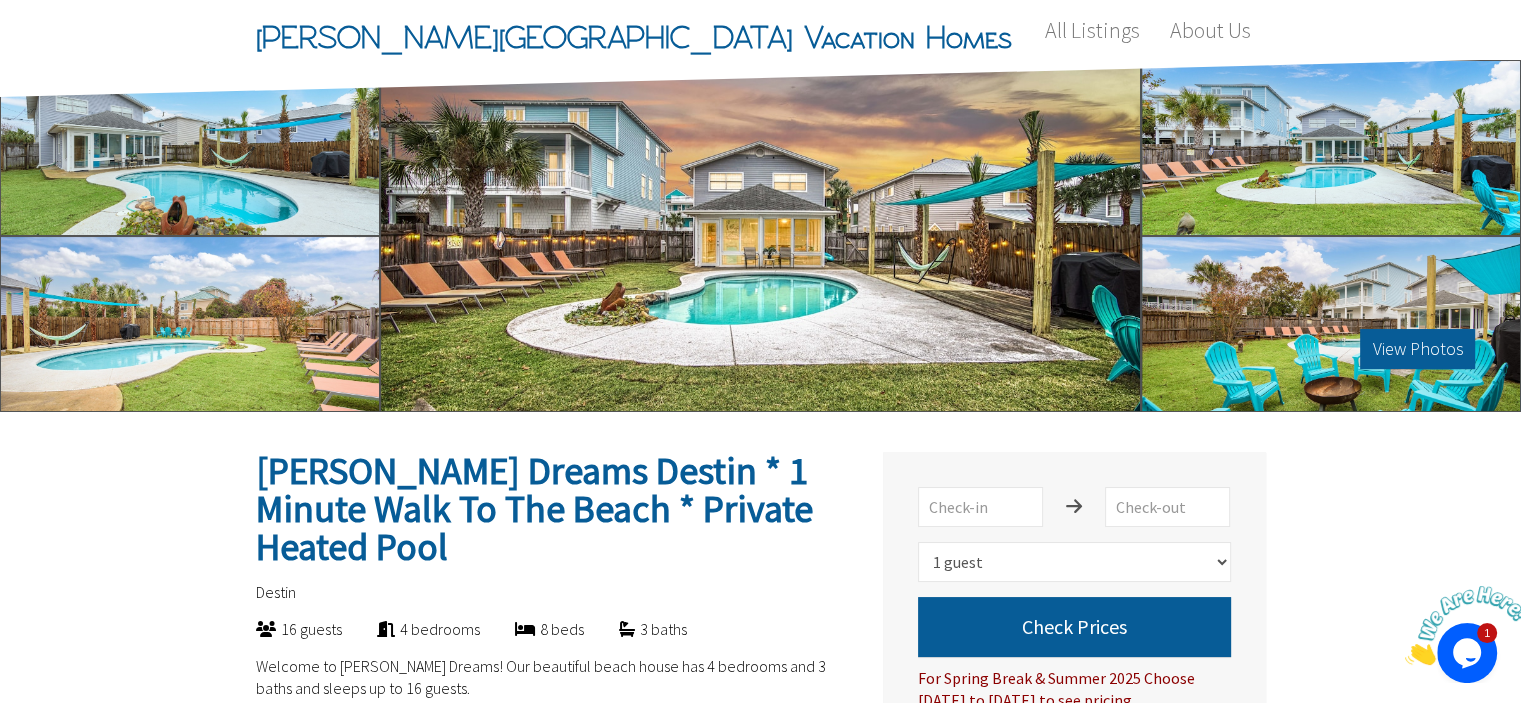 scroll, scrollTop: 0, scrollLeft: 0, axis: both 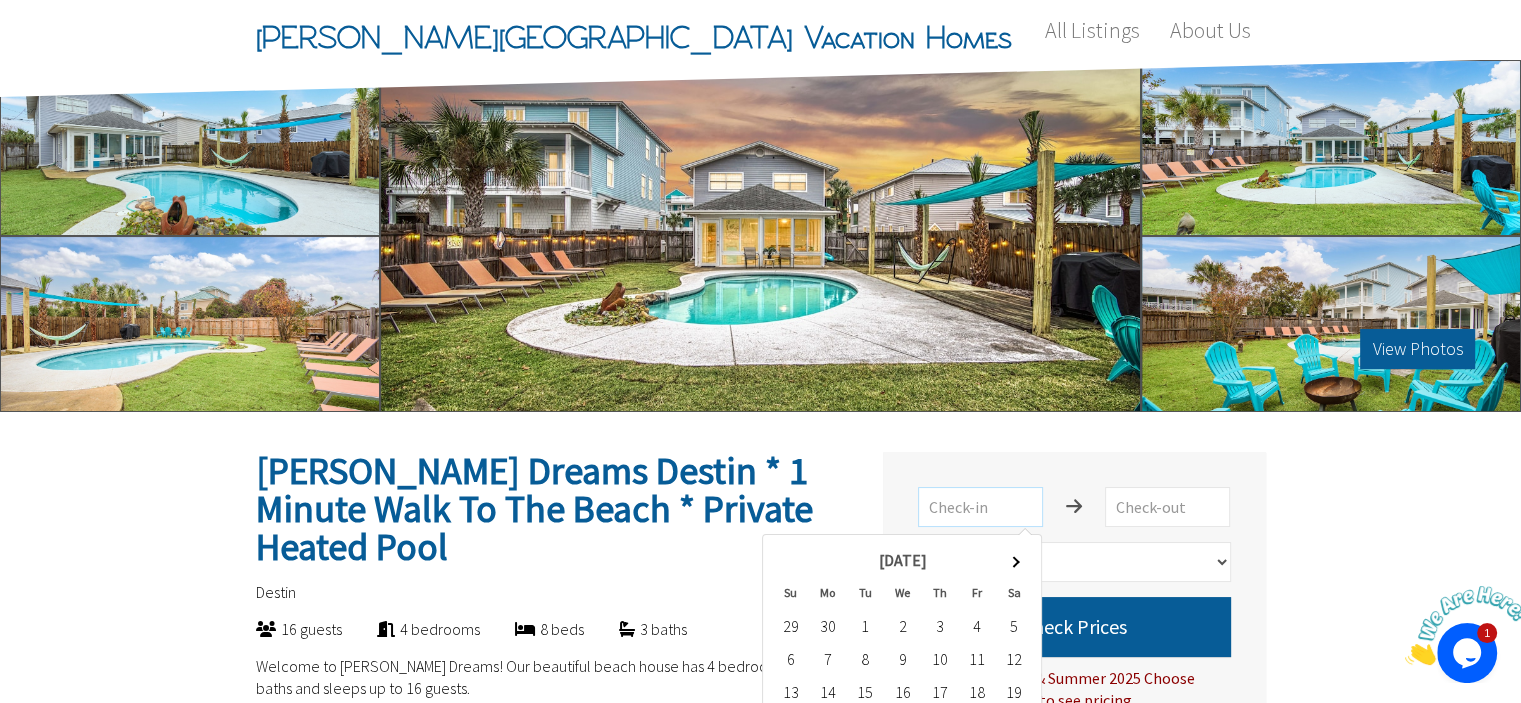 click at bounding box center (980, 507) 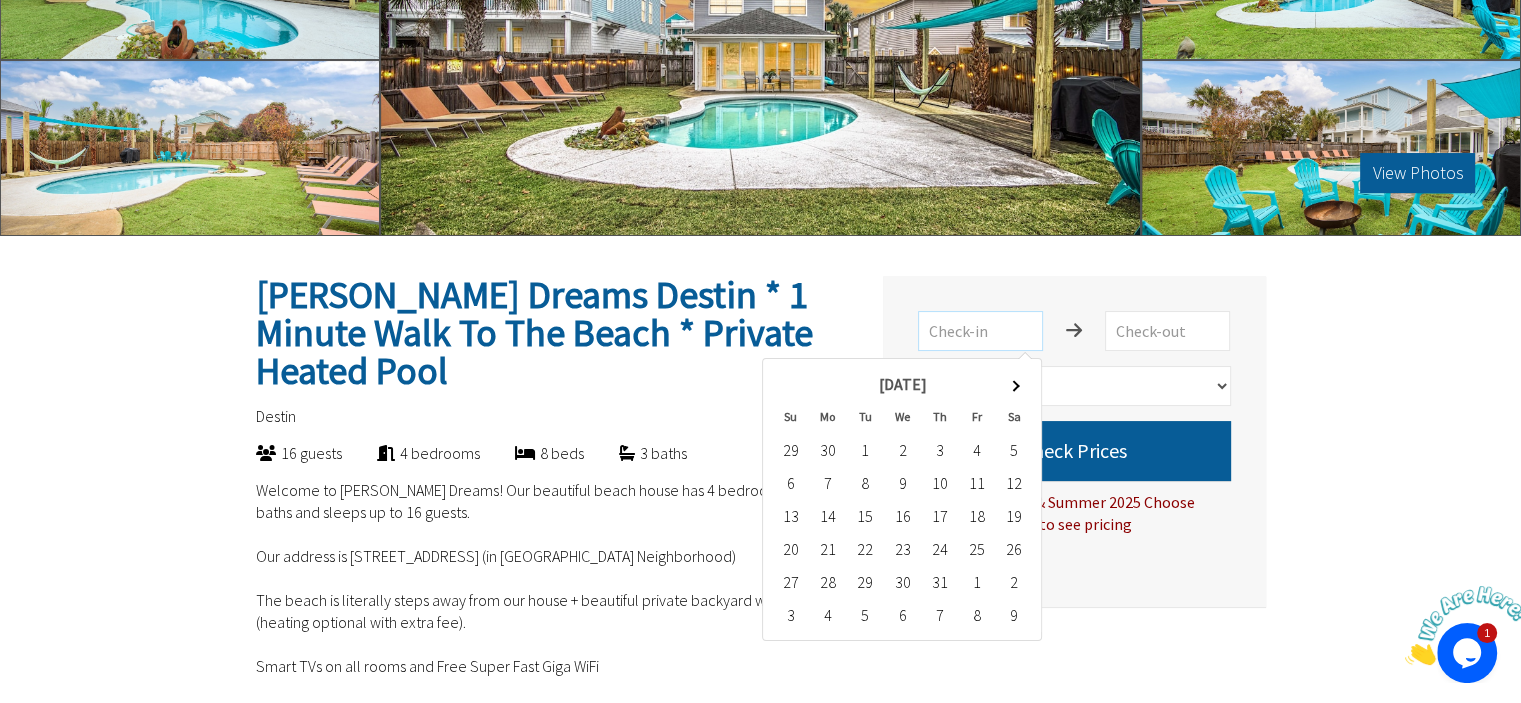 scroll, scrollTop: 300, scrollLeft: 0, axis: vertical 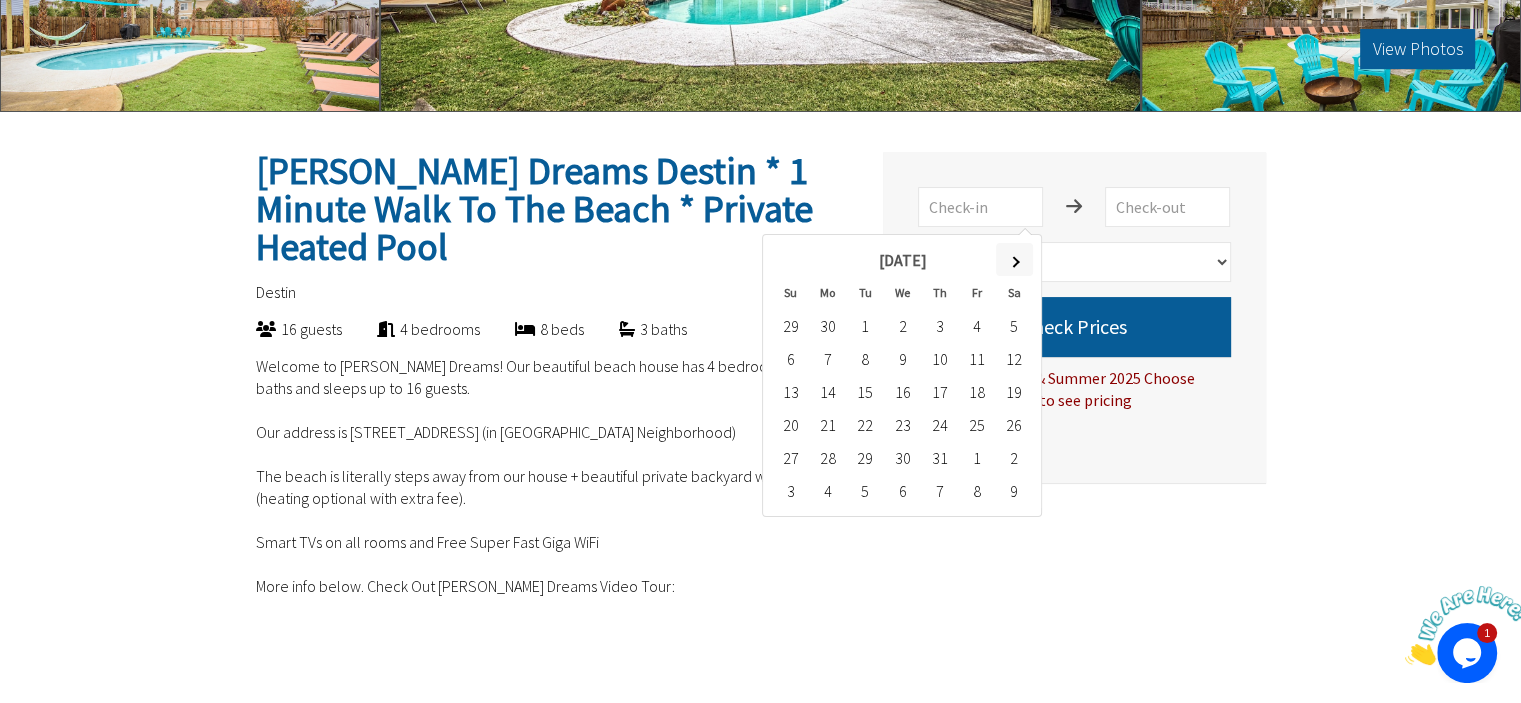 click at bounding box center (1014, 261) 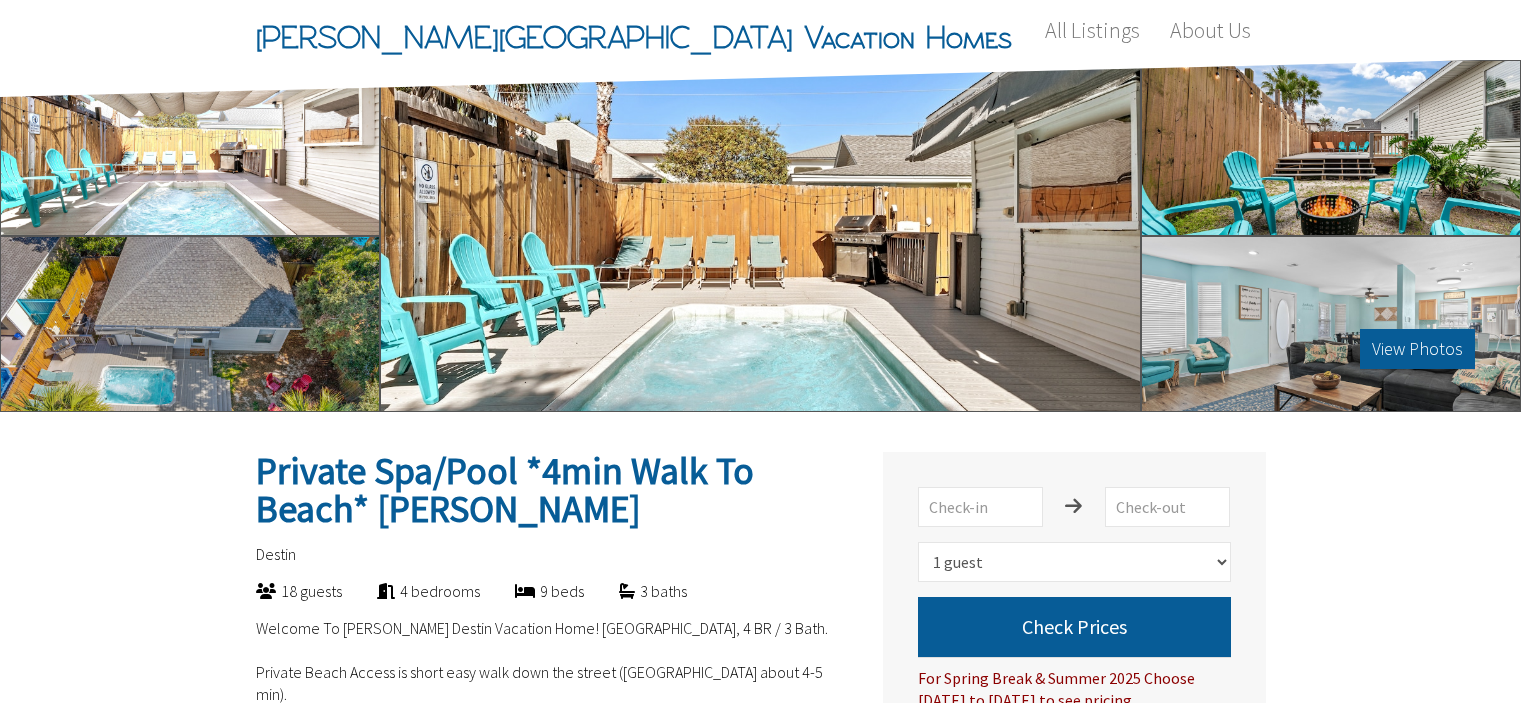 select on "1" 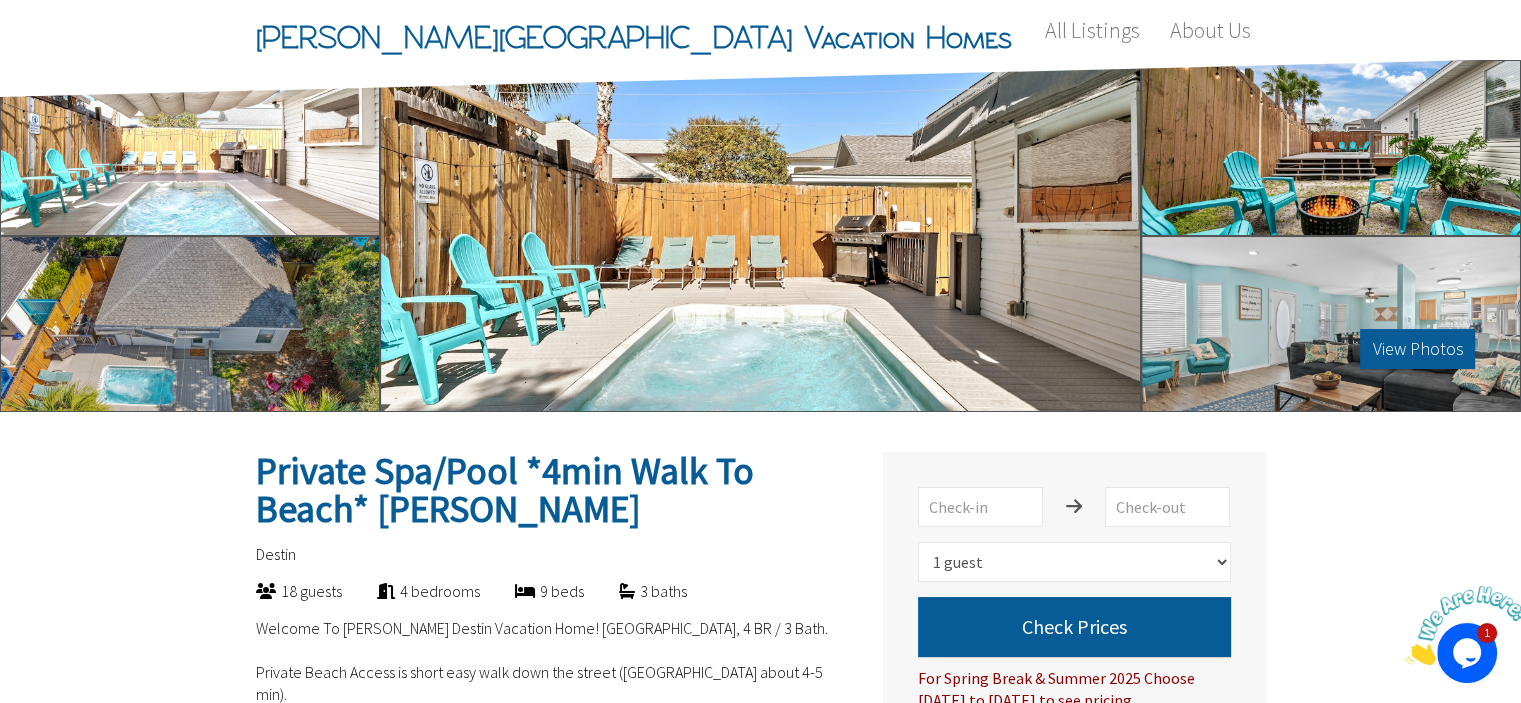 scroll, scrollTop: 0, scrollLeft: 0, axis: both 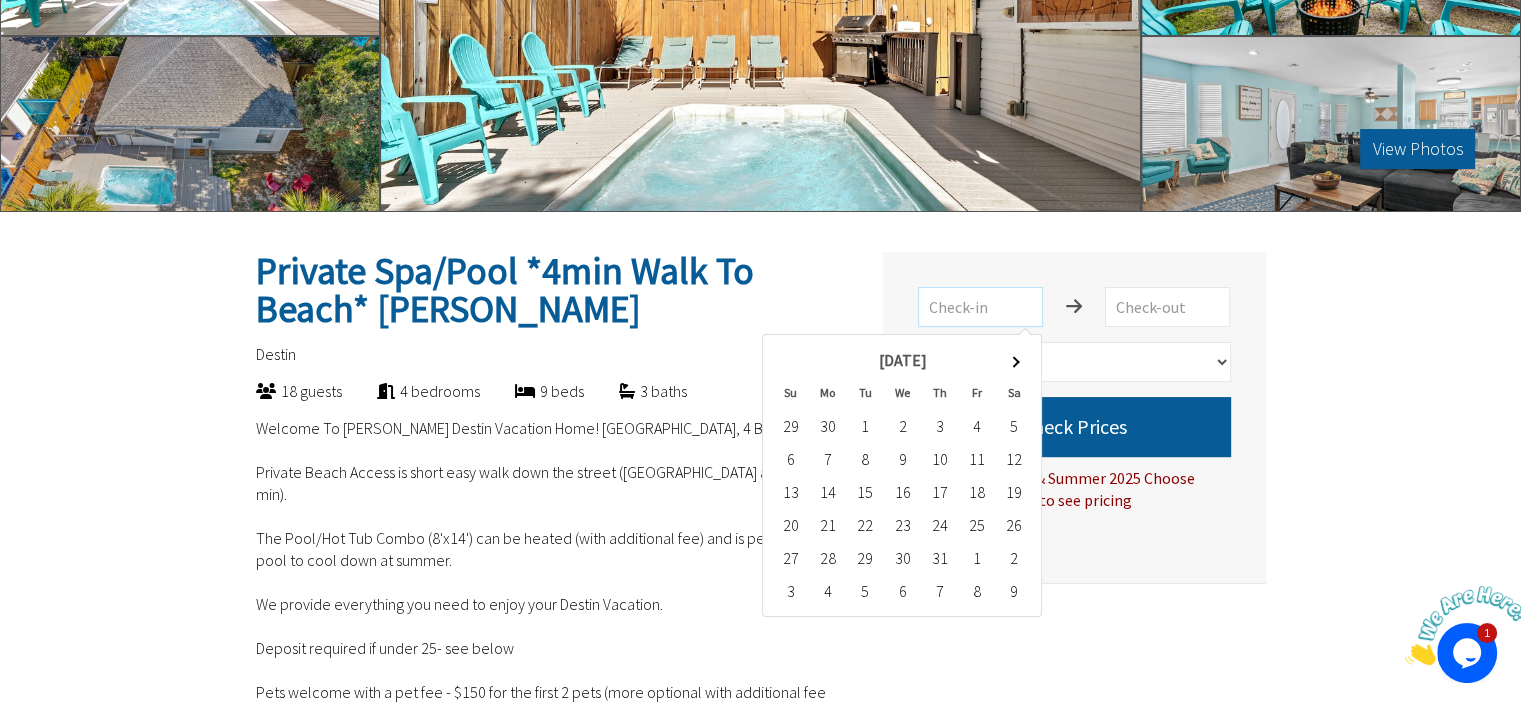 click at bounding box center (980, 307) 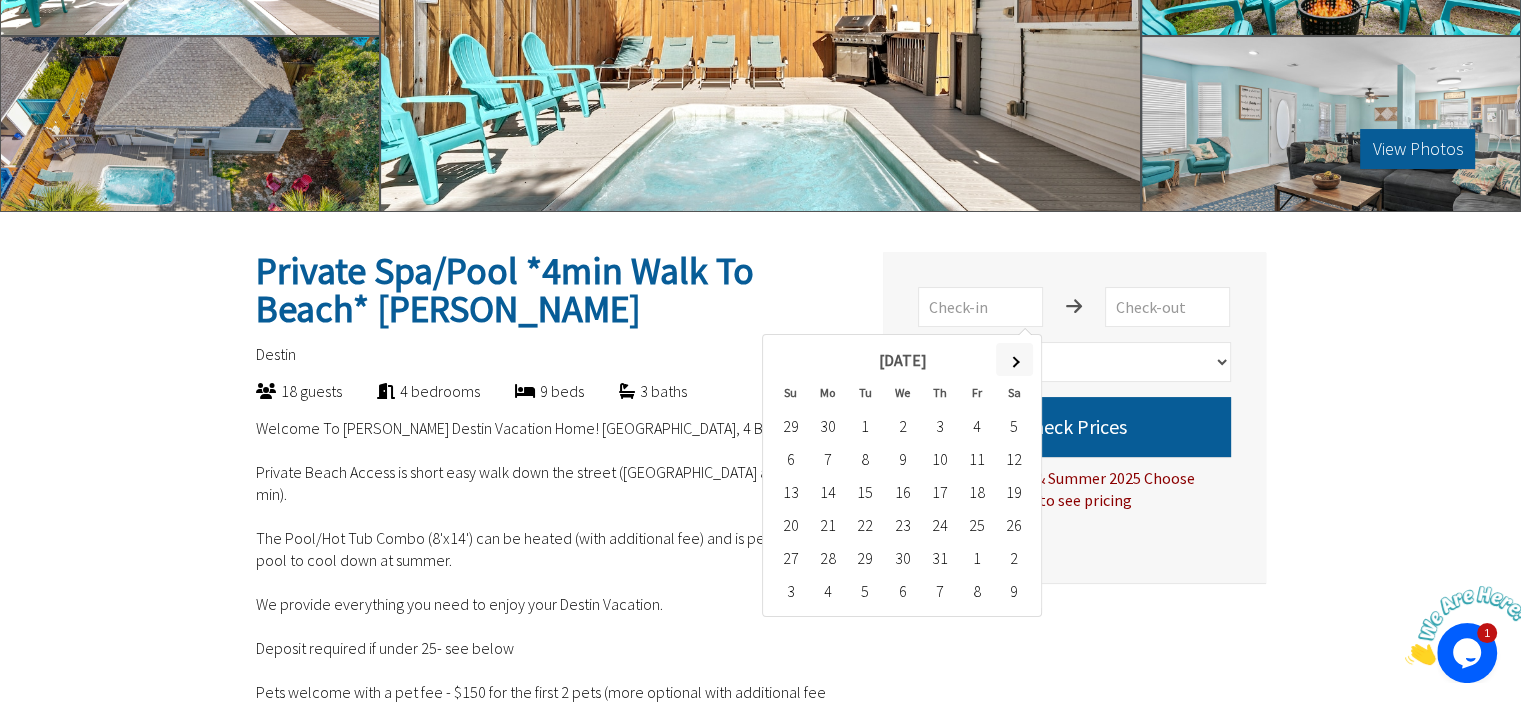 click at bounding box center (1014, 359) 